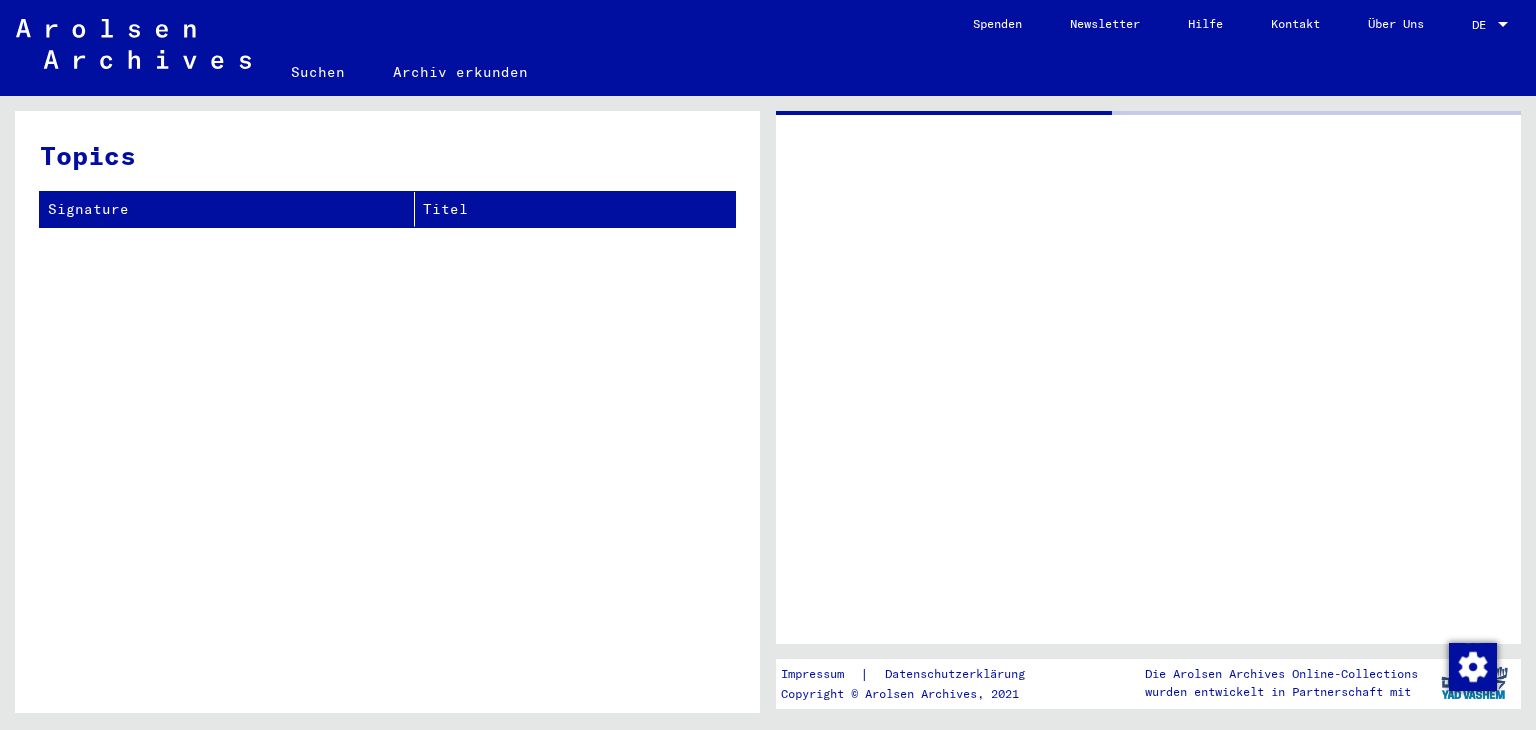 scroll, scrollTop: 0, scrollLeft: 0, axis: both 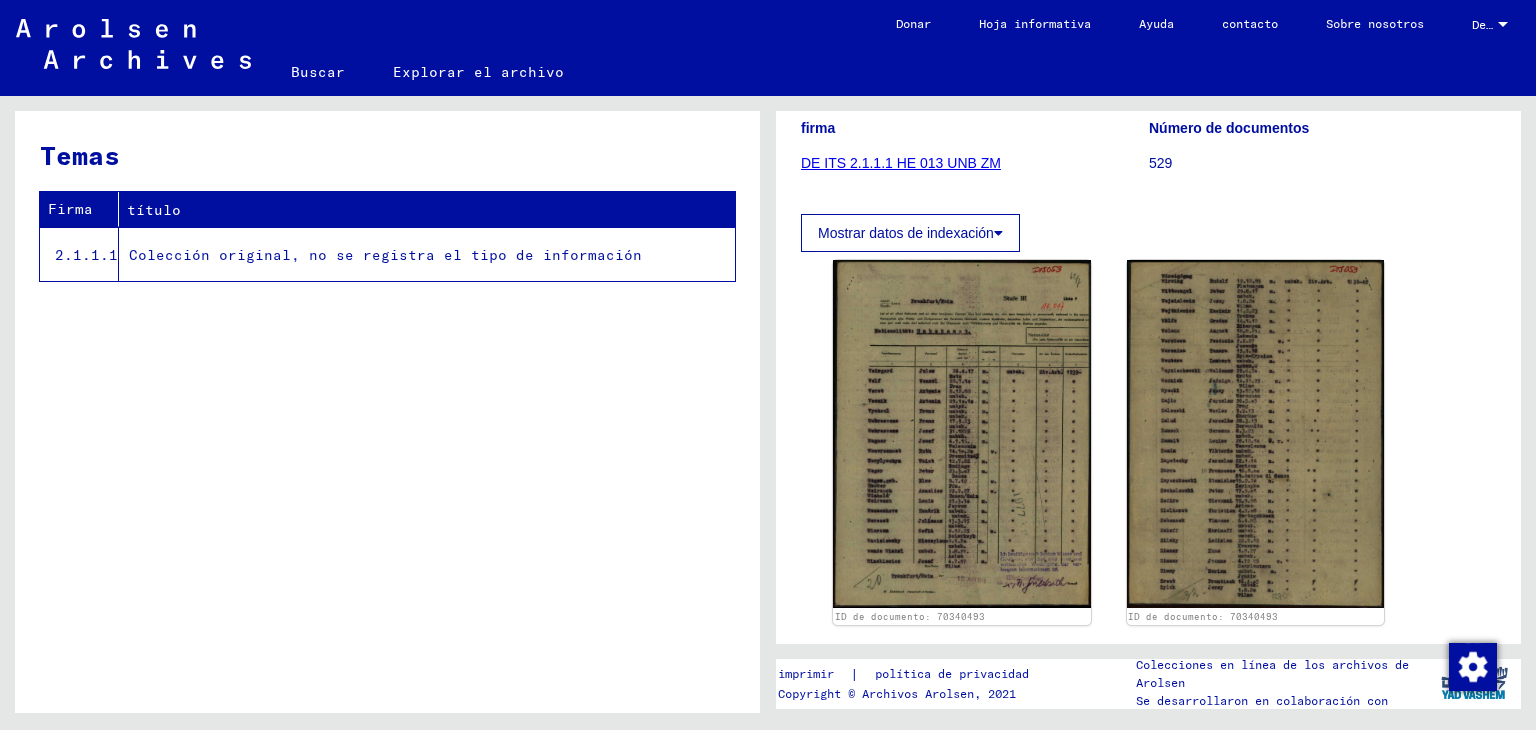 click on "Buscar" 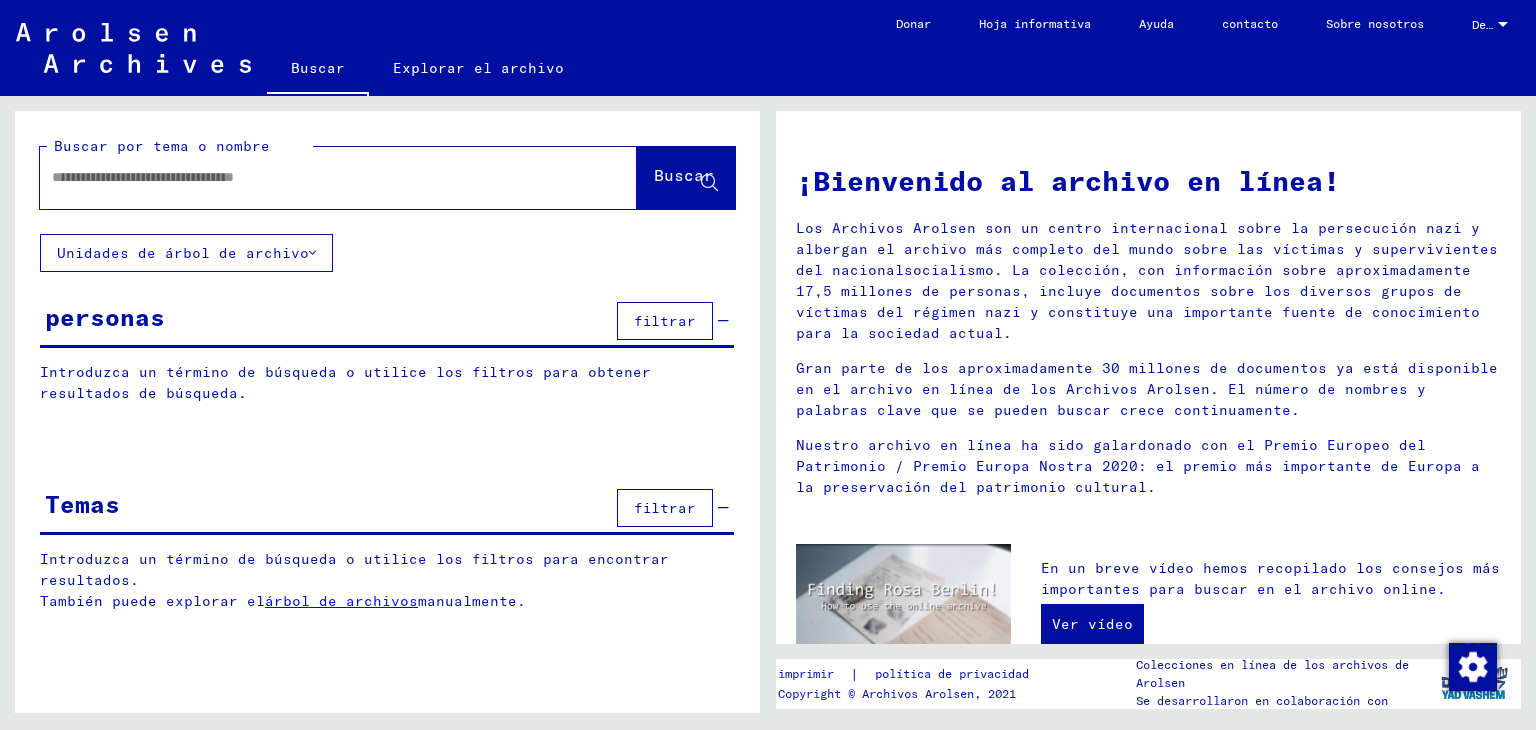 click at bounding box center [314, 177] 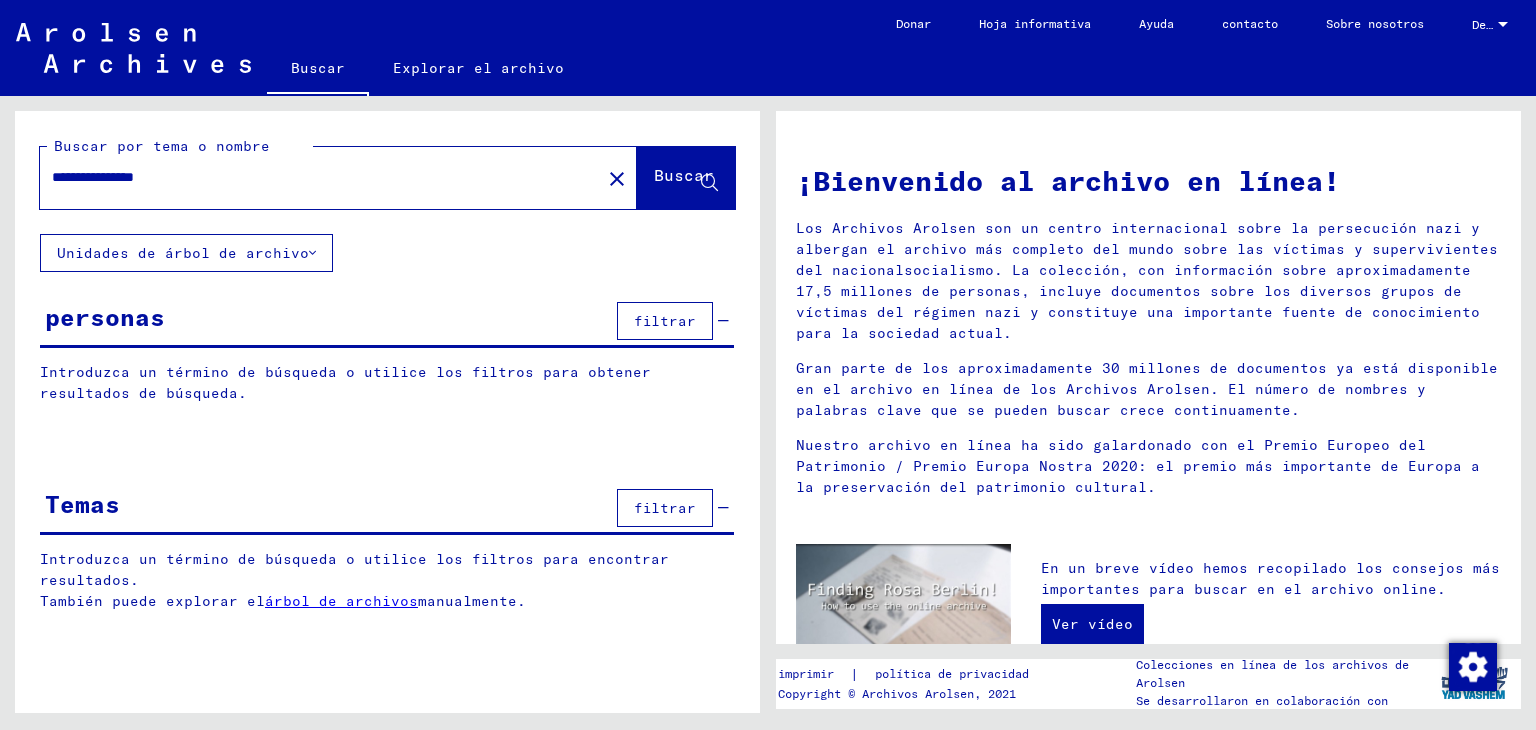 type on "**********" 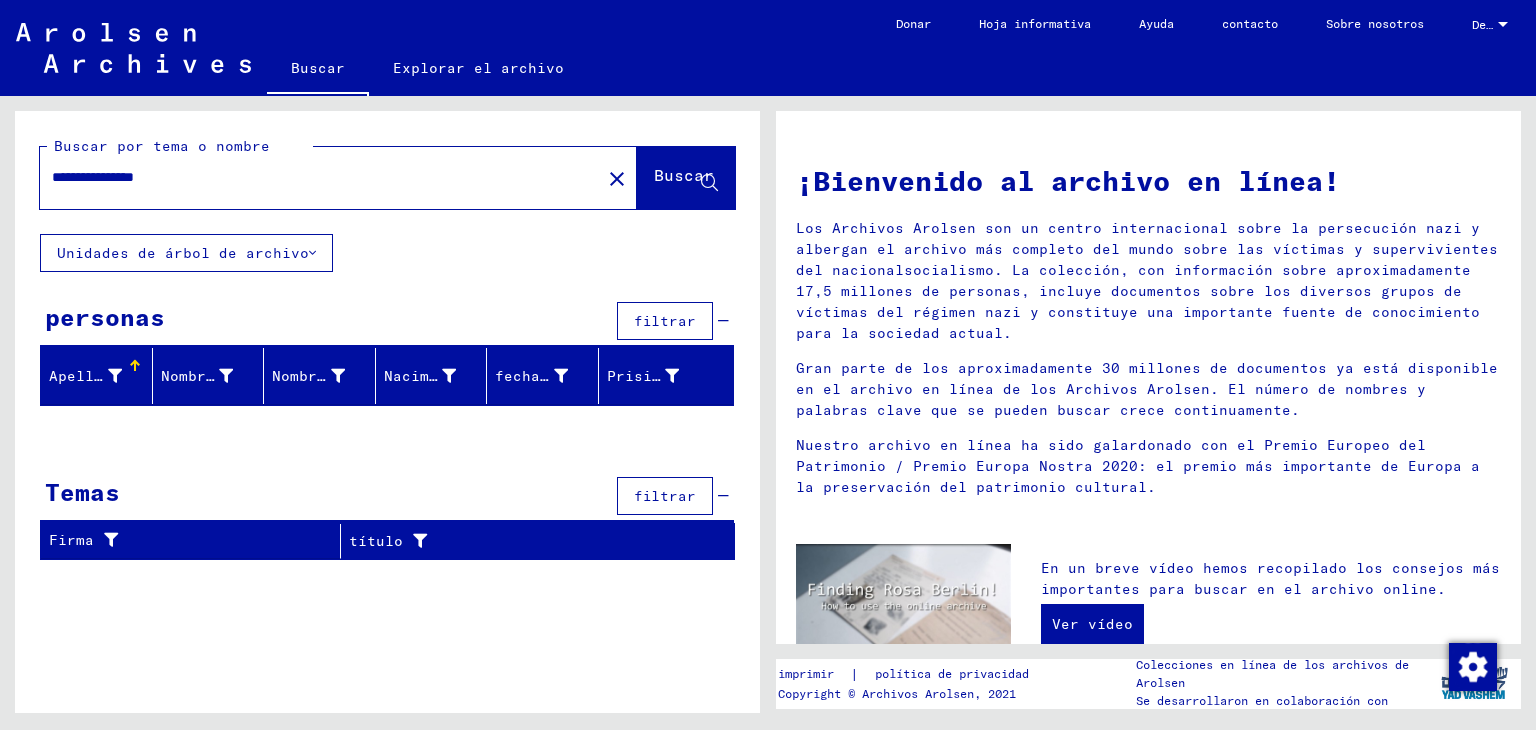 click on "close" 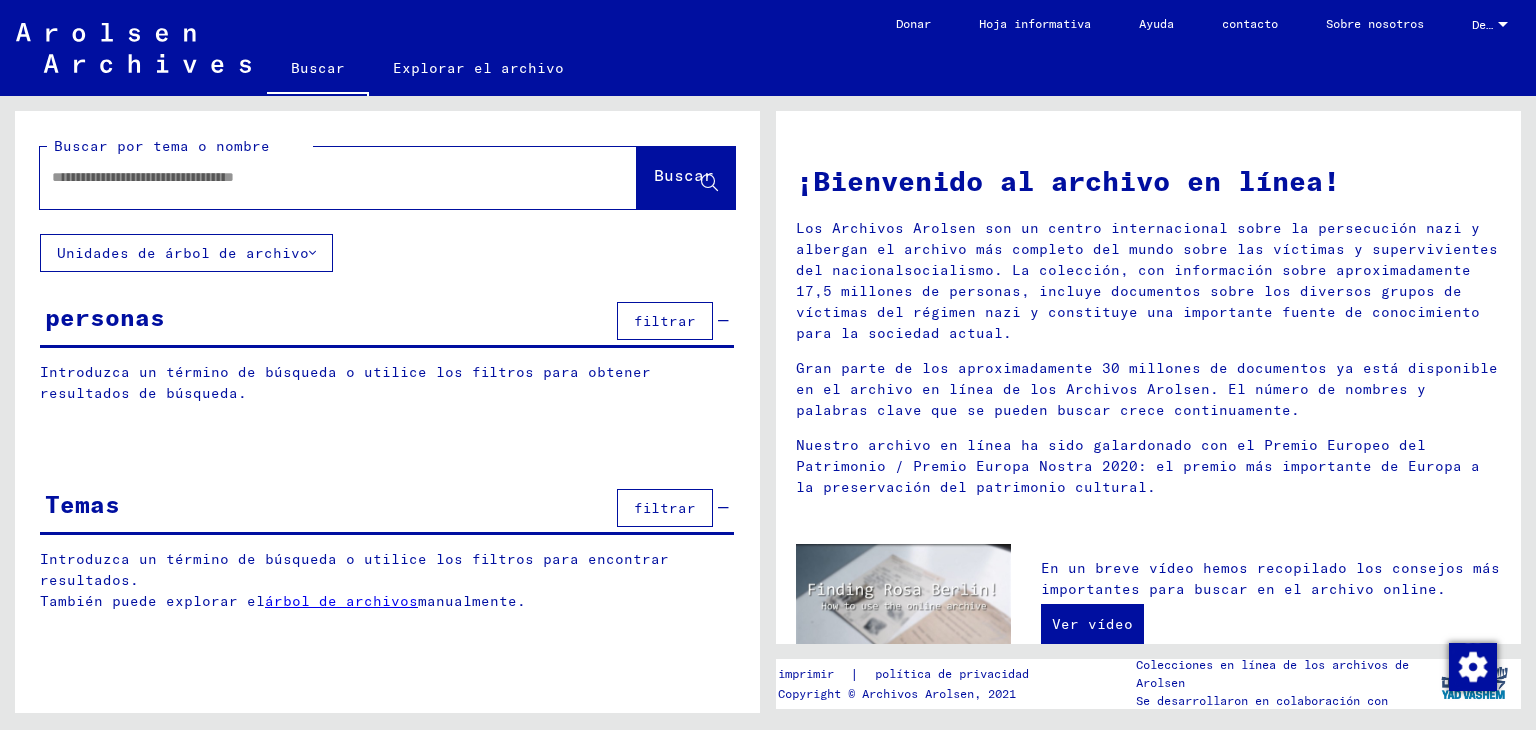 click 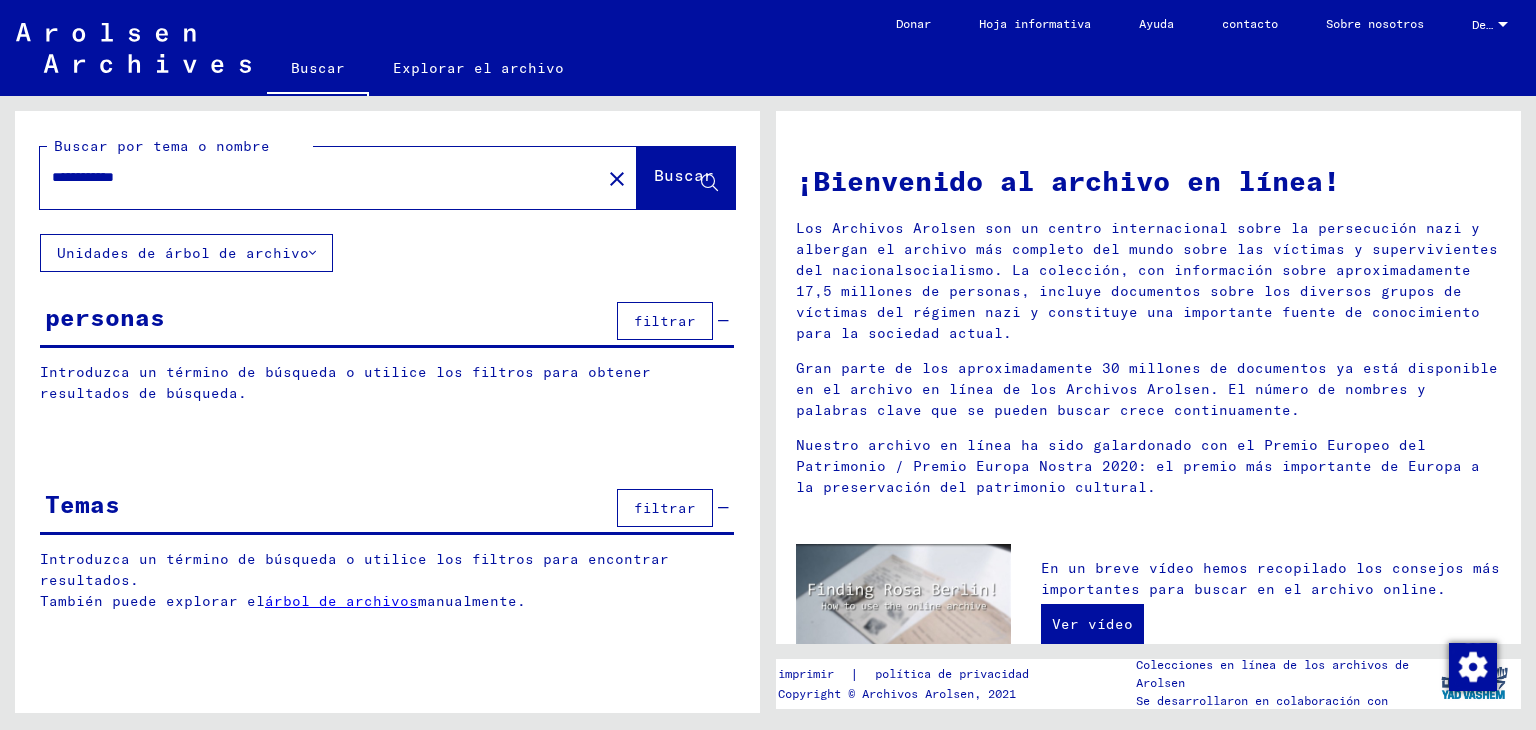 type on "**********" 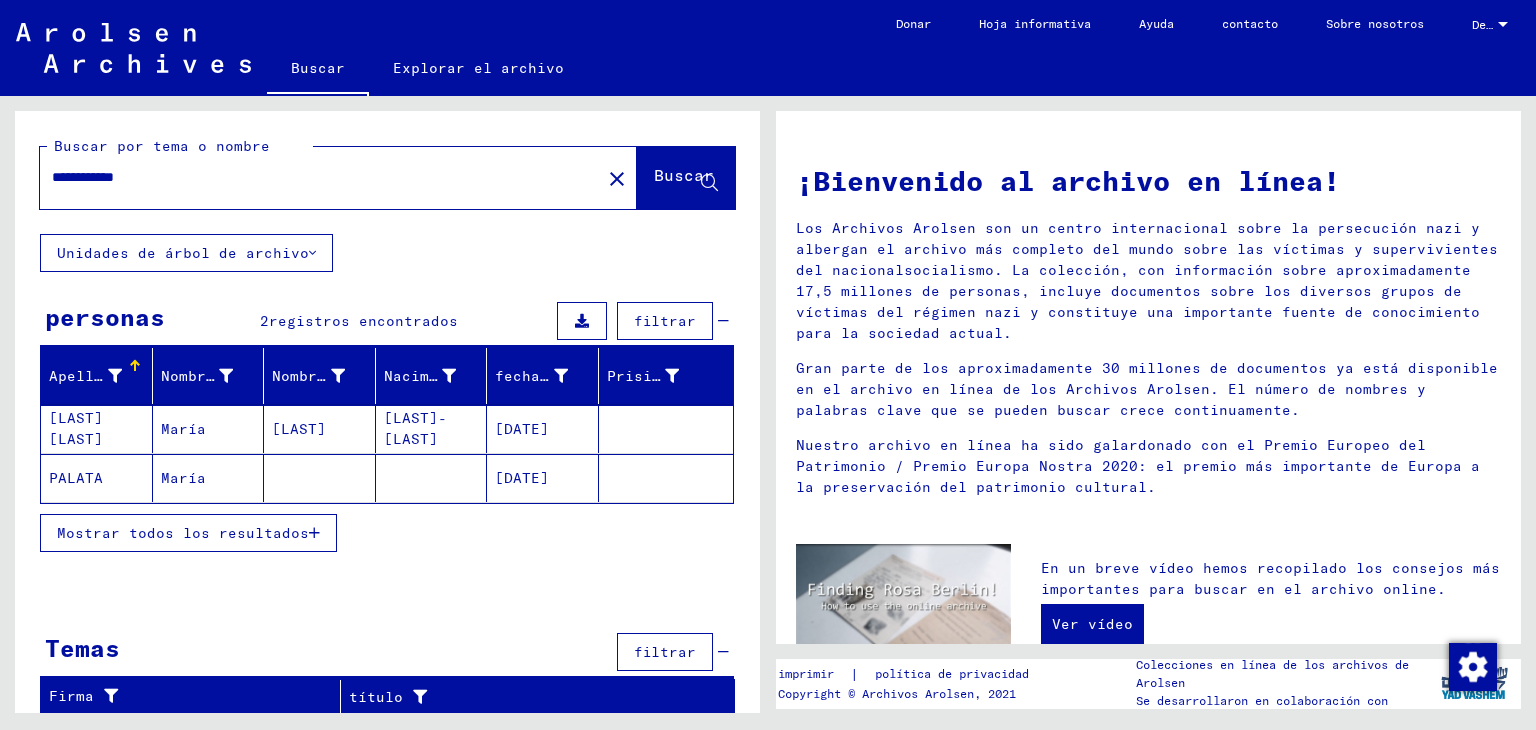 click on "Mostrar todos los resultados" at bounding box center [183, 533] 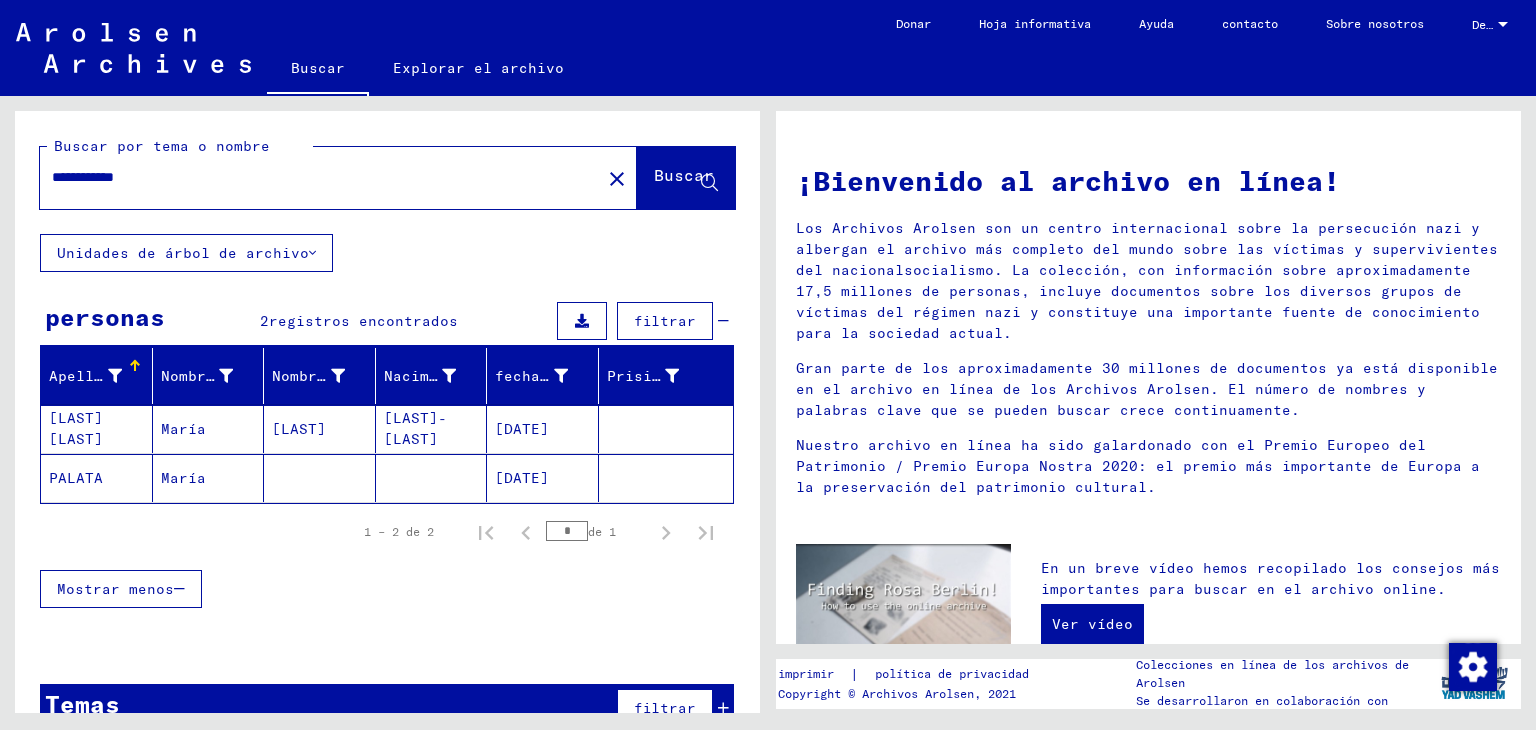 scroll, scrollTop: 39, scrollLeft: 0, axis: vertical 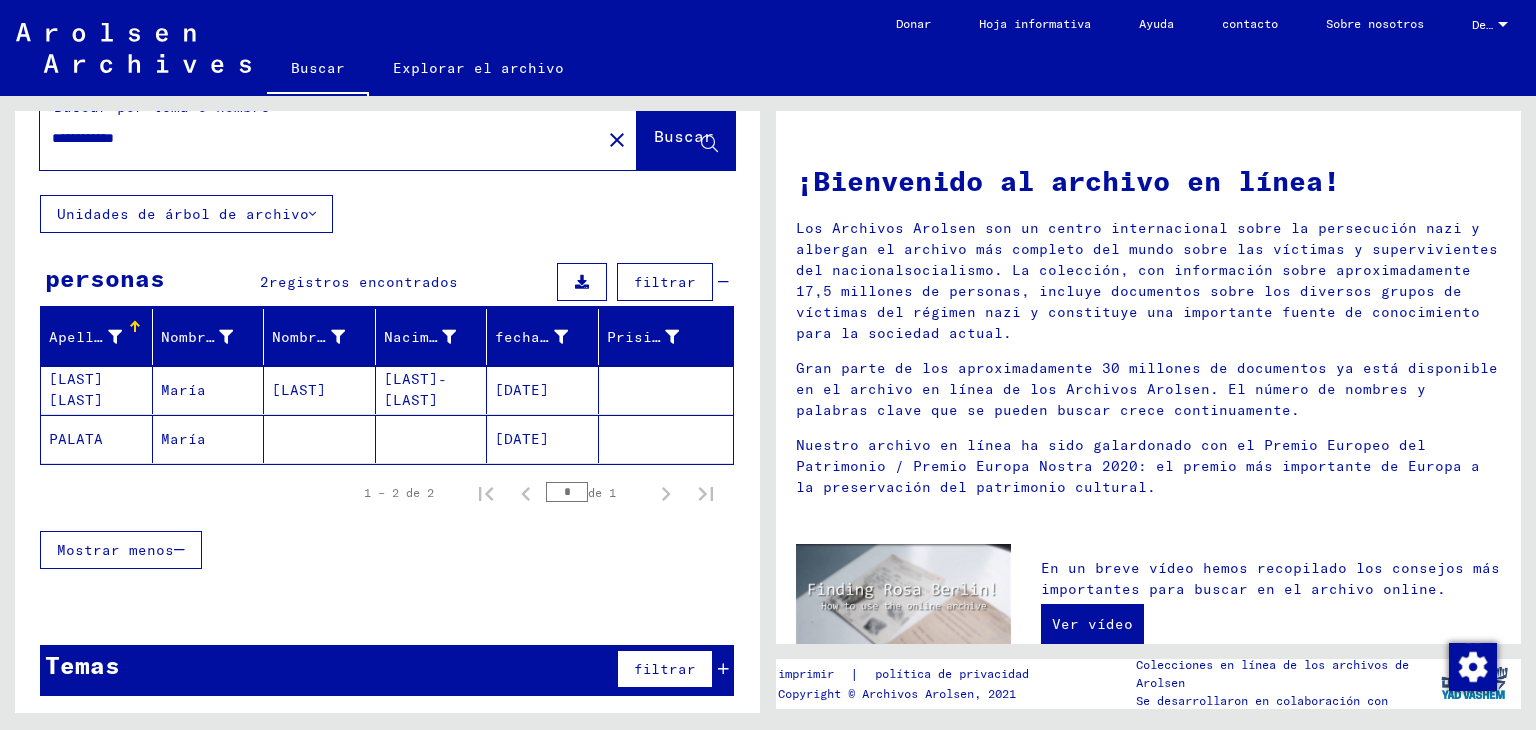 click on "PALATA" 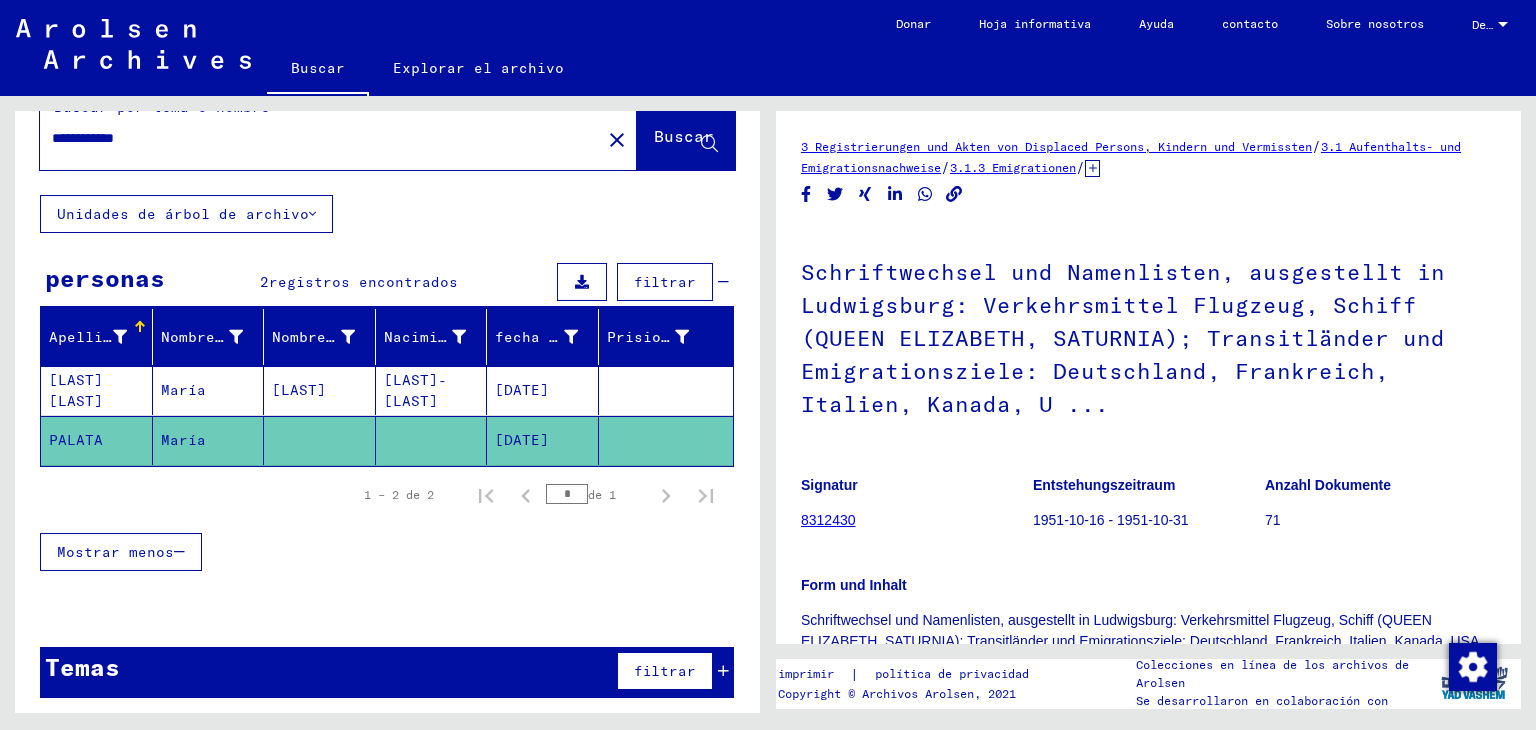 scroll, scrollTop: 0, scrollLeft: 0, axis: both 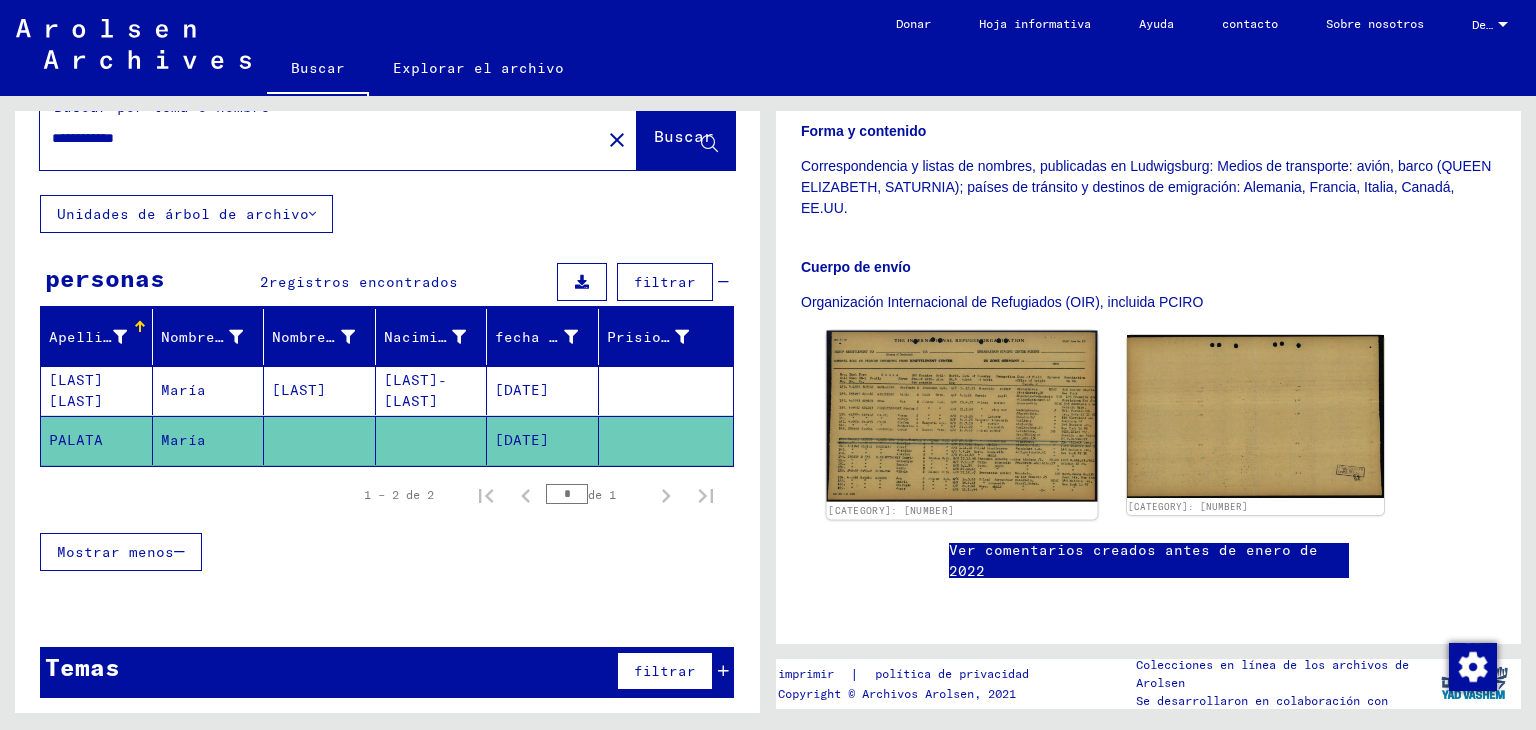 click 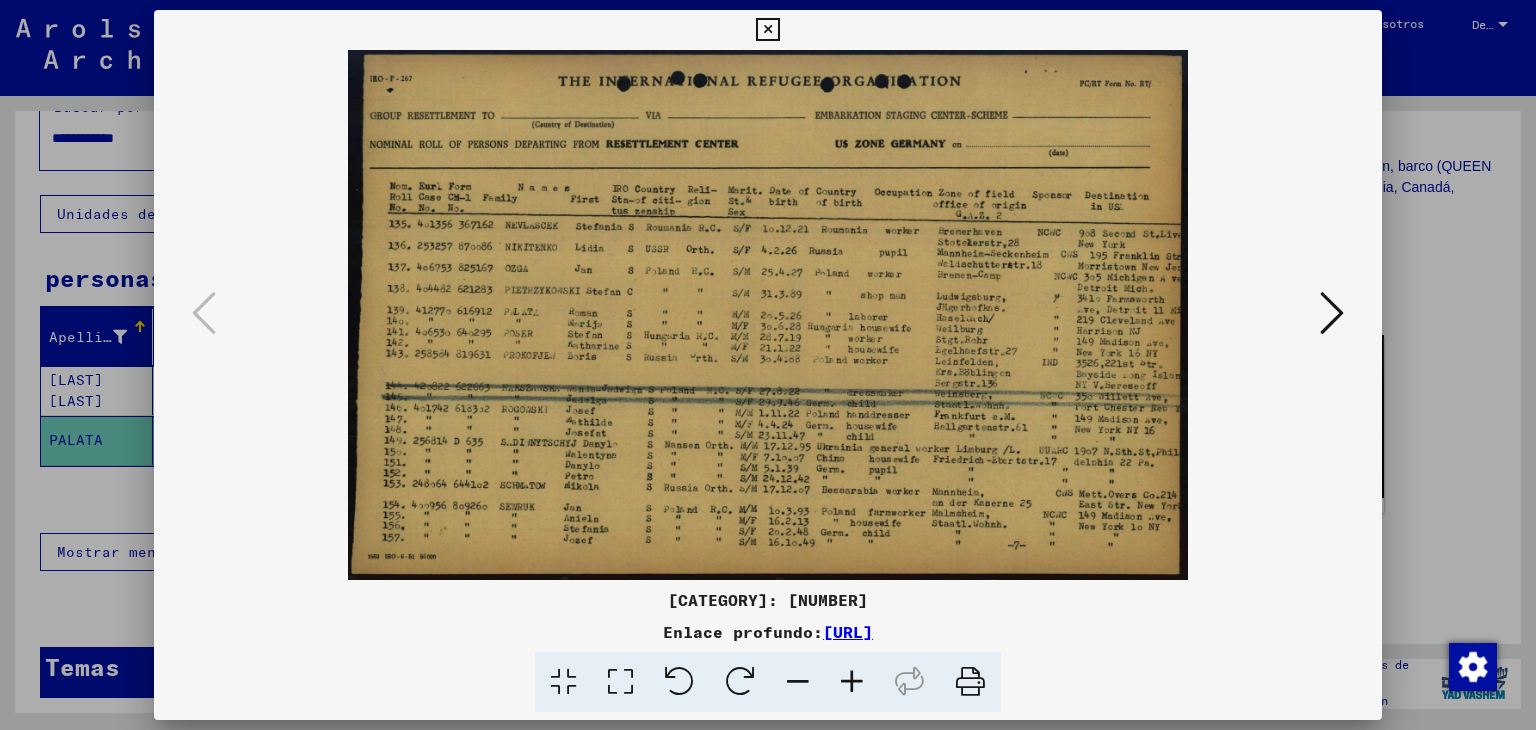 click at bounding box center (1332, 313) 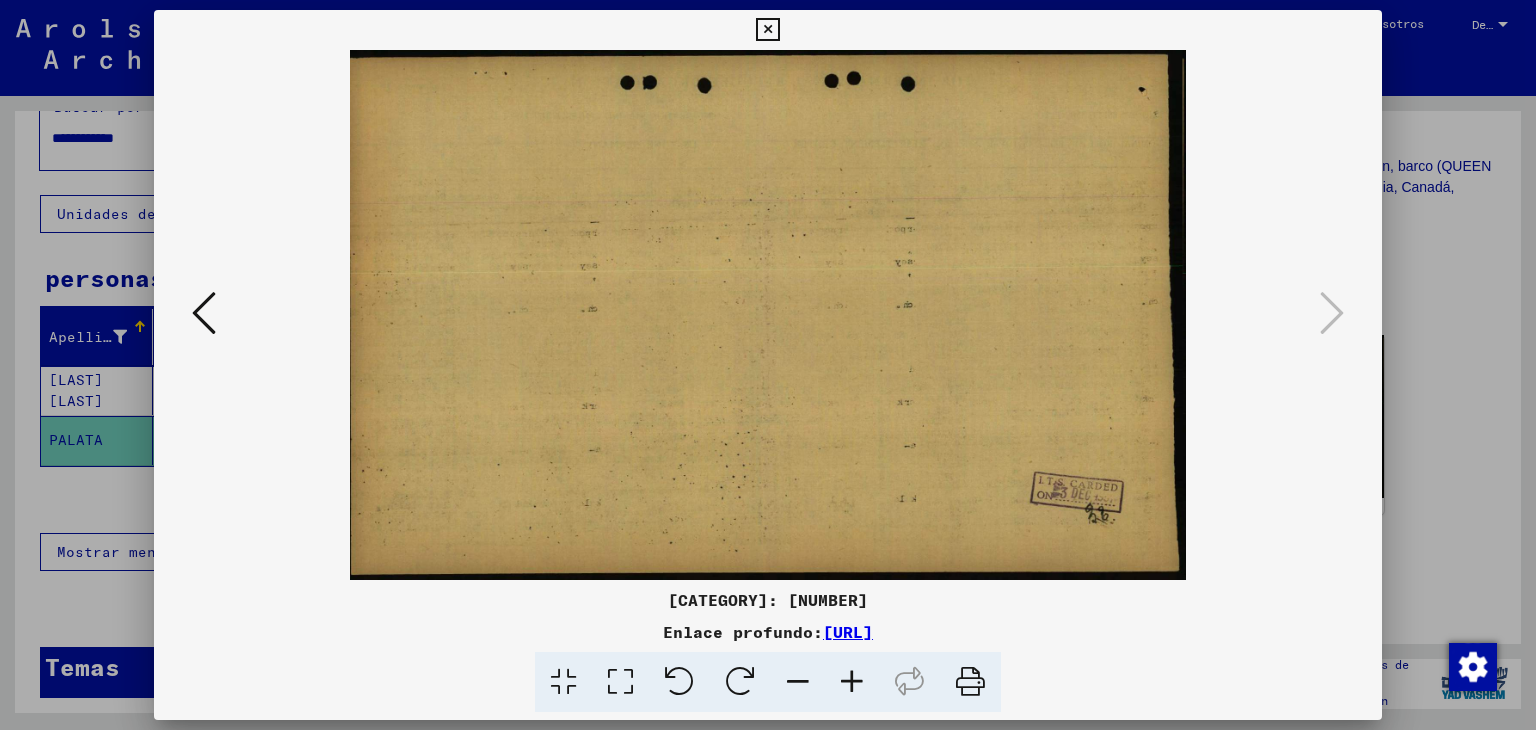 click at bounding box center (204, 313) 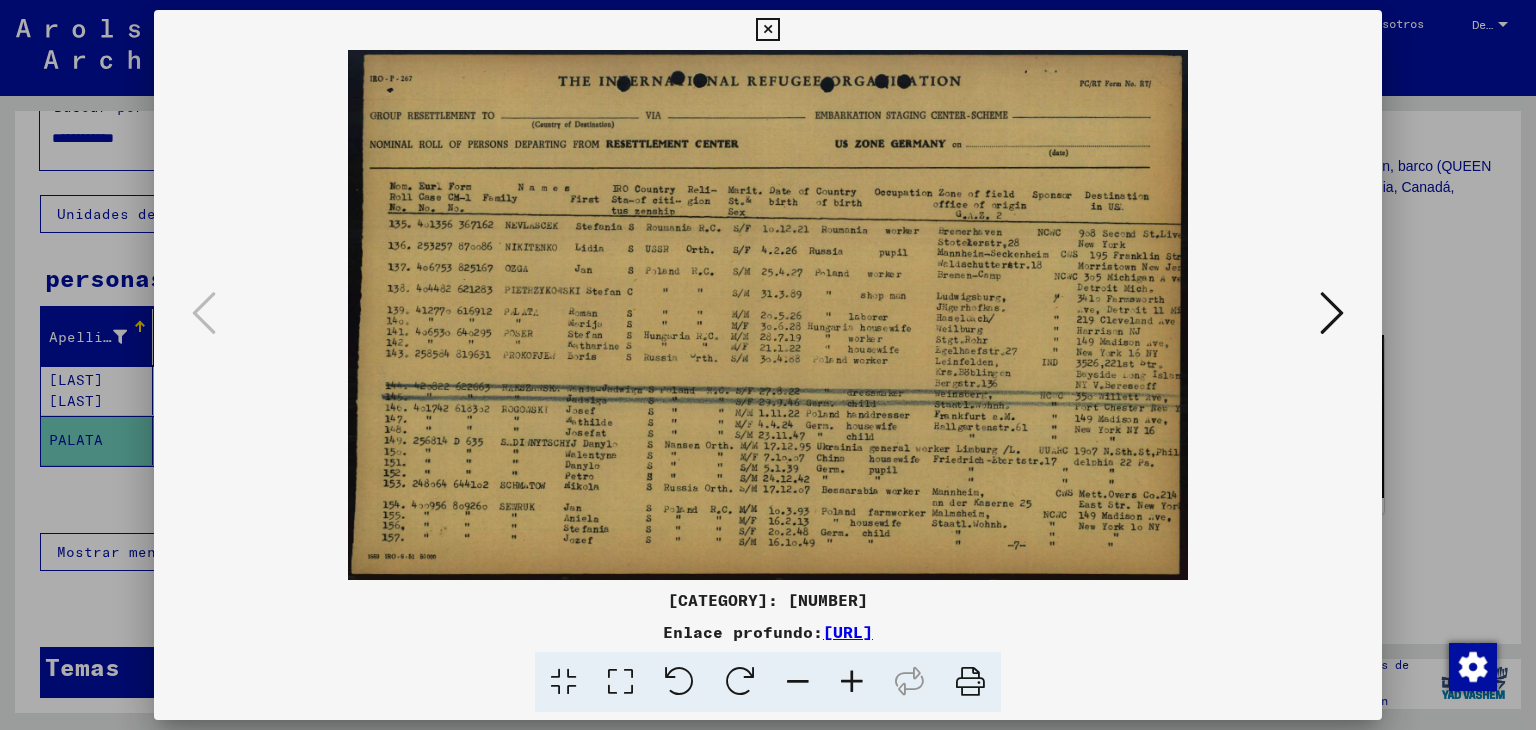 click at bounding box center [768, 315] 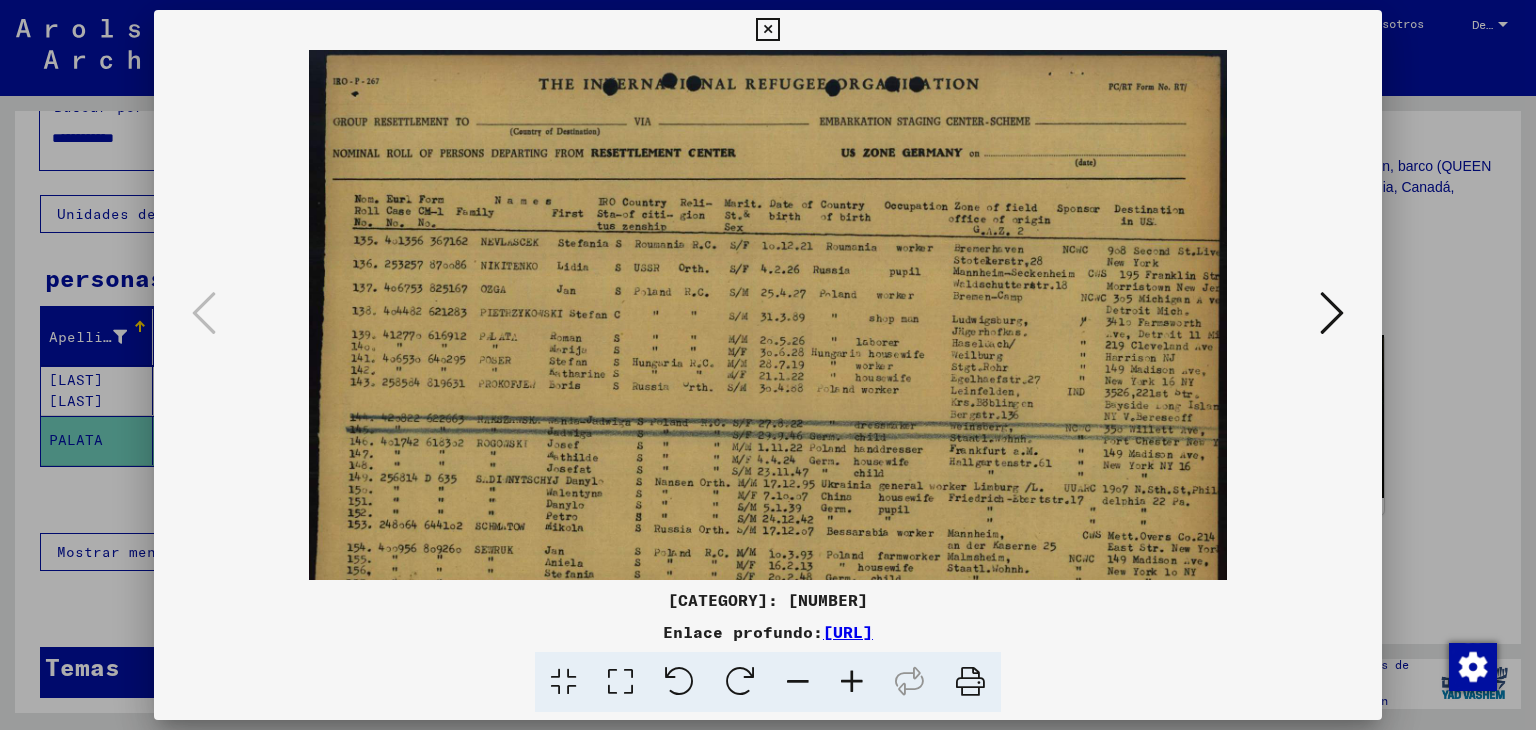 click at bounding box center [852, 682] 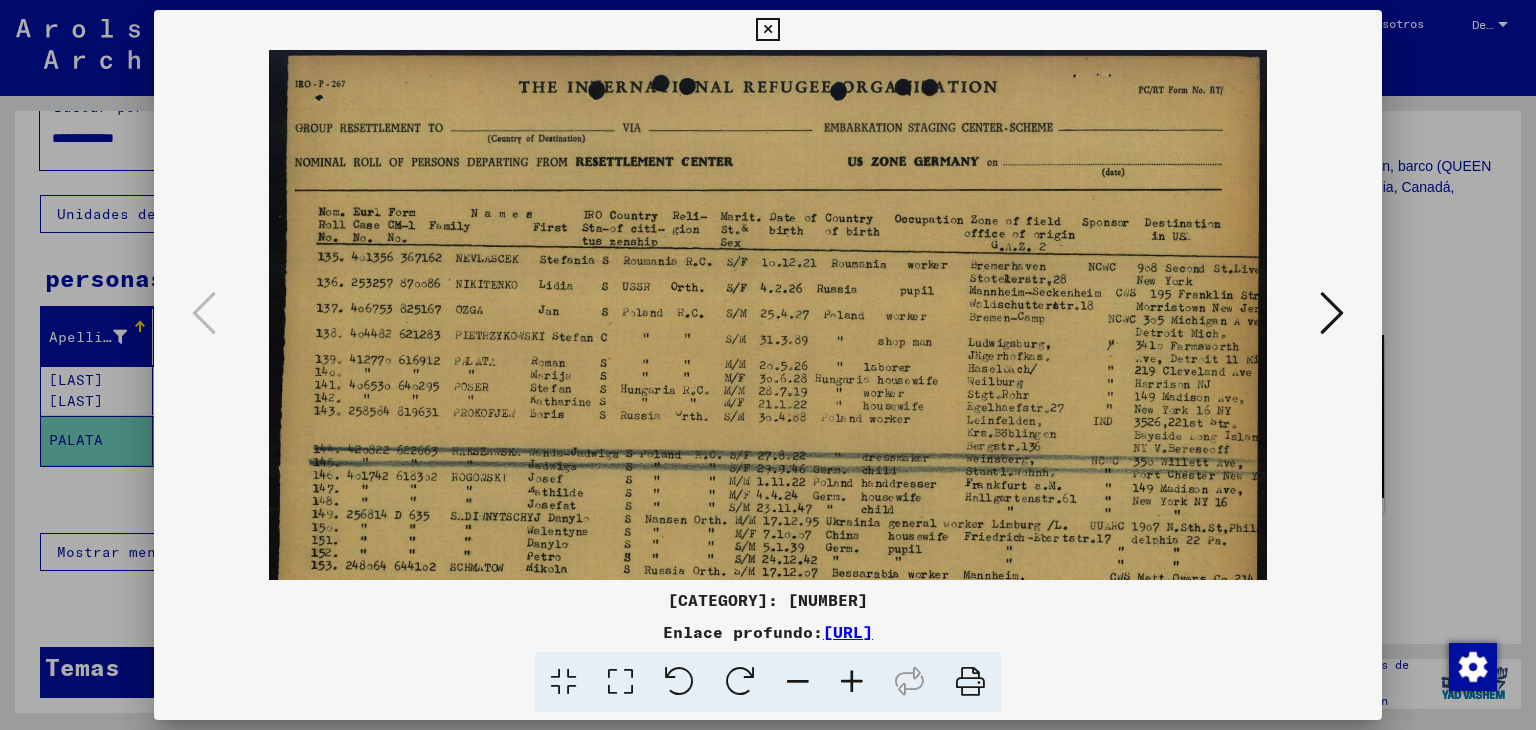 click at bounding box center [852, 682] 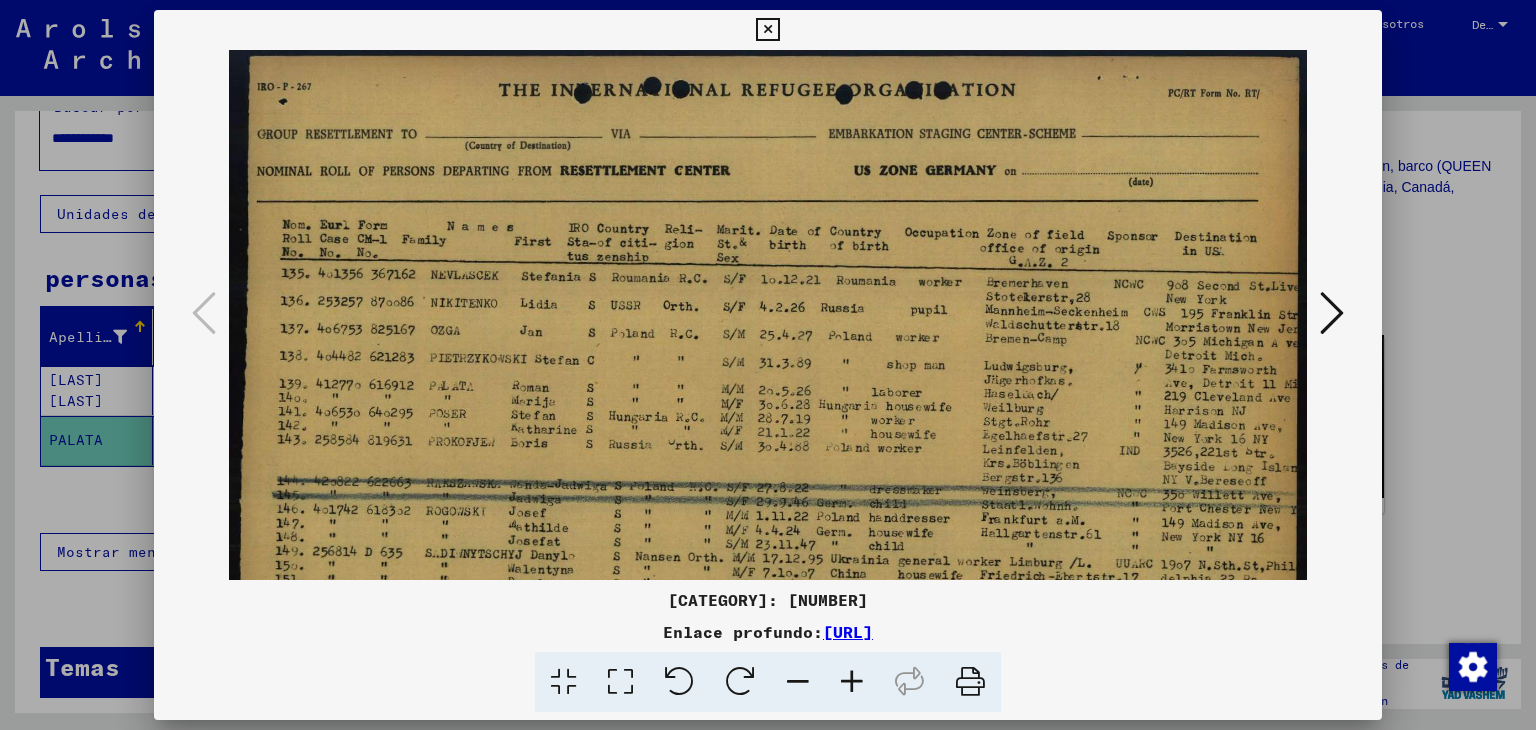 click at bounding box center (852, 682) 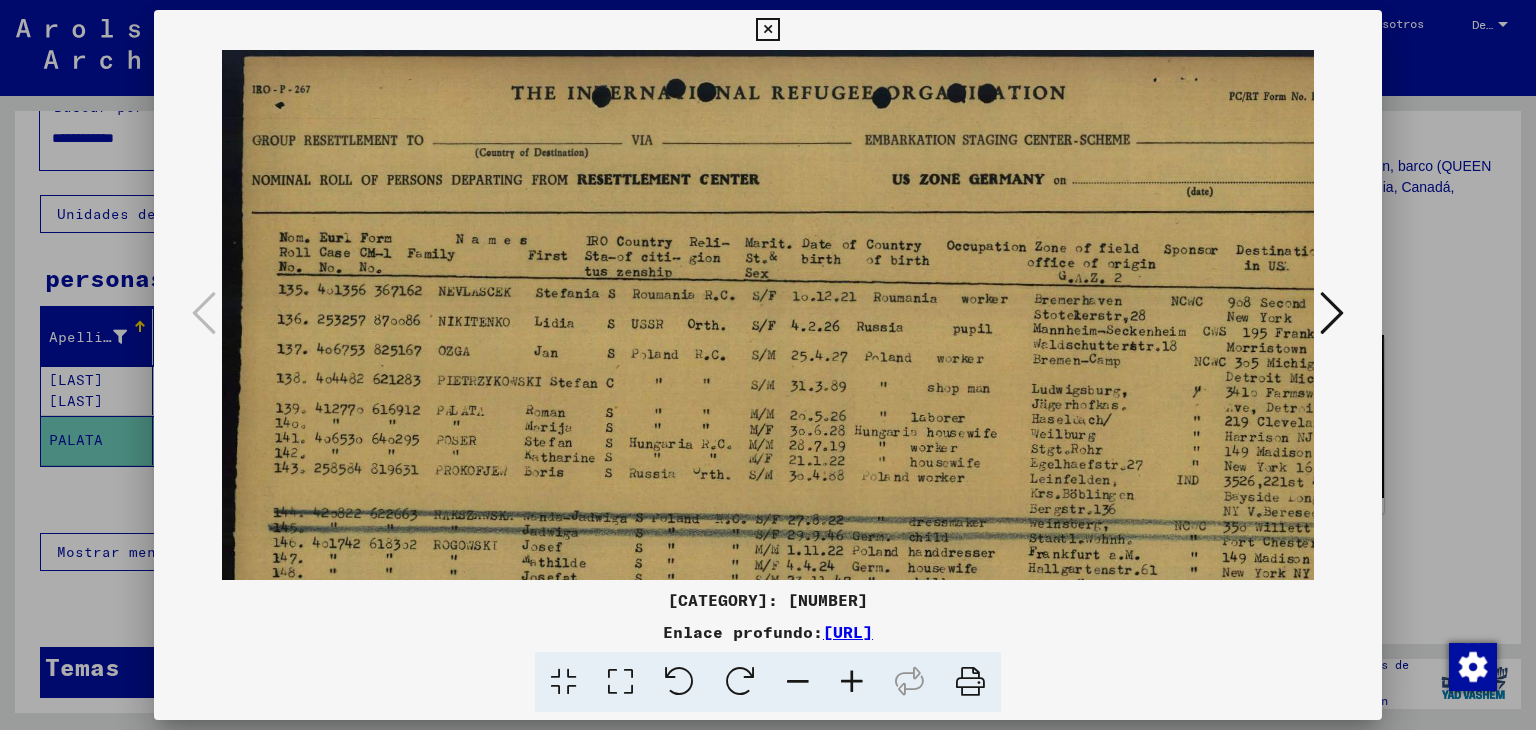 click at bounding box center [852, 682] 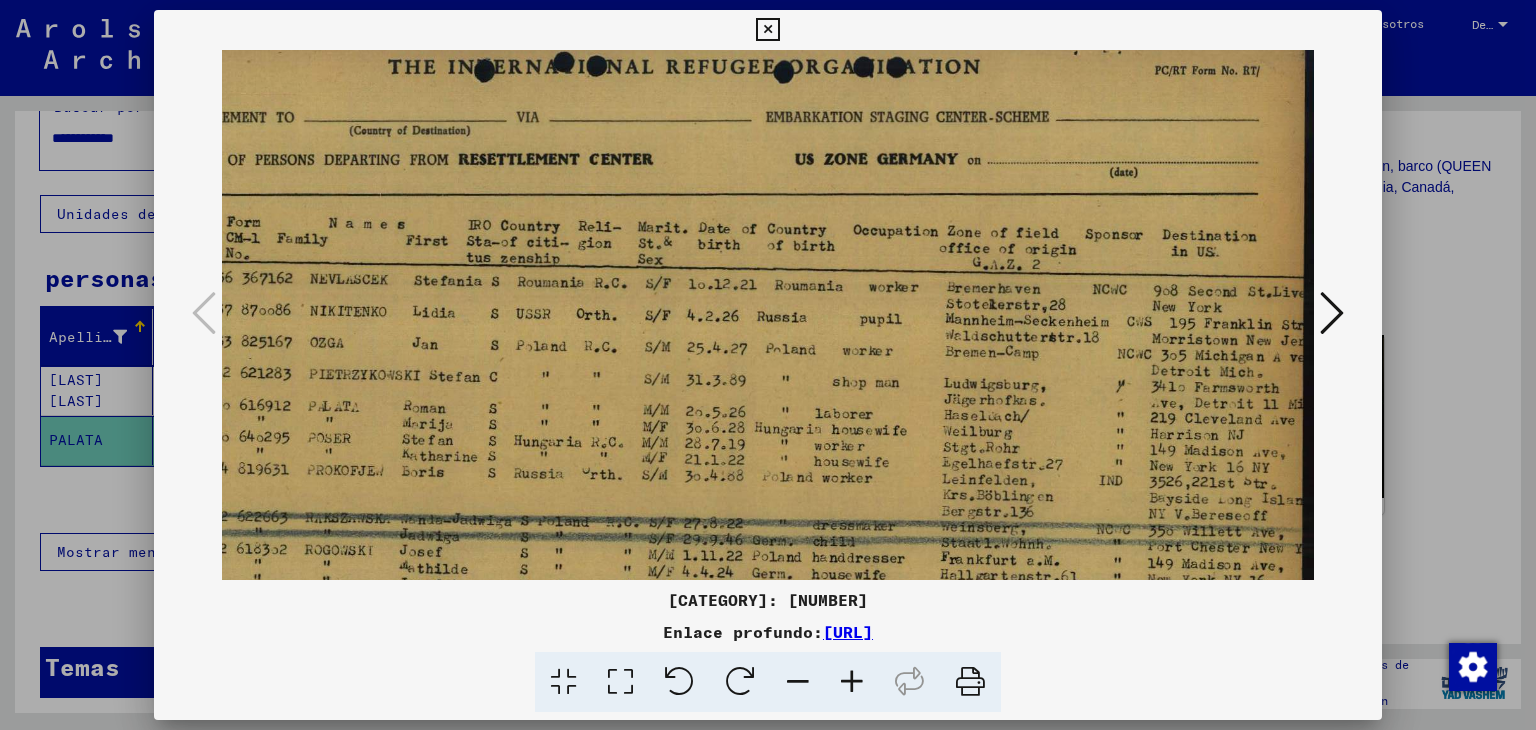 scroll, scrollTop: 28, scrollLeft: 143, axis: both 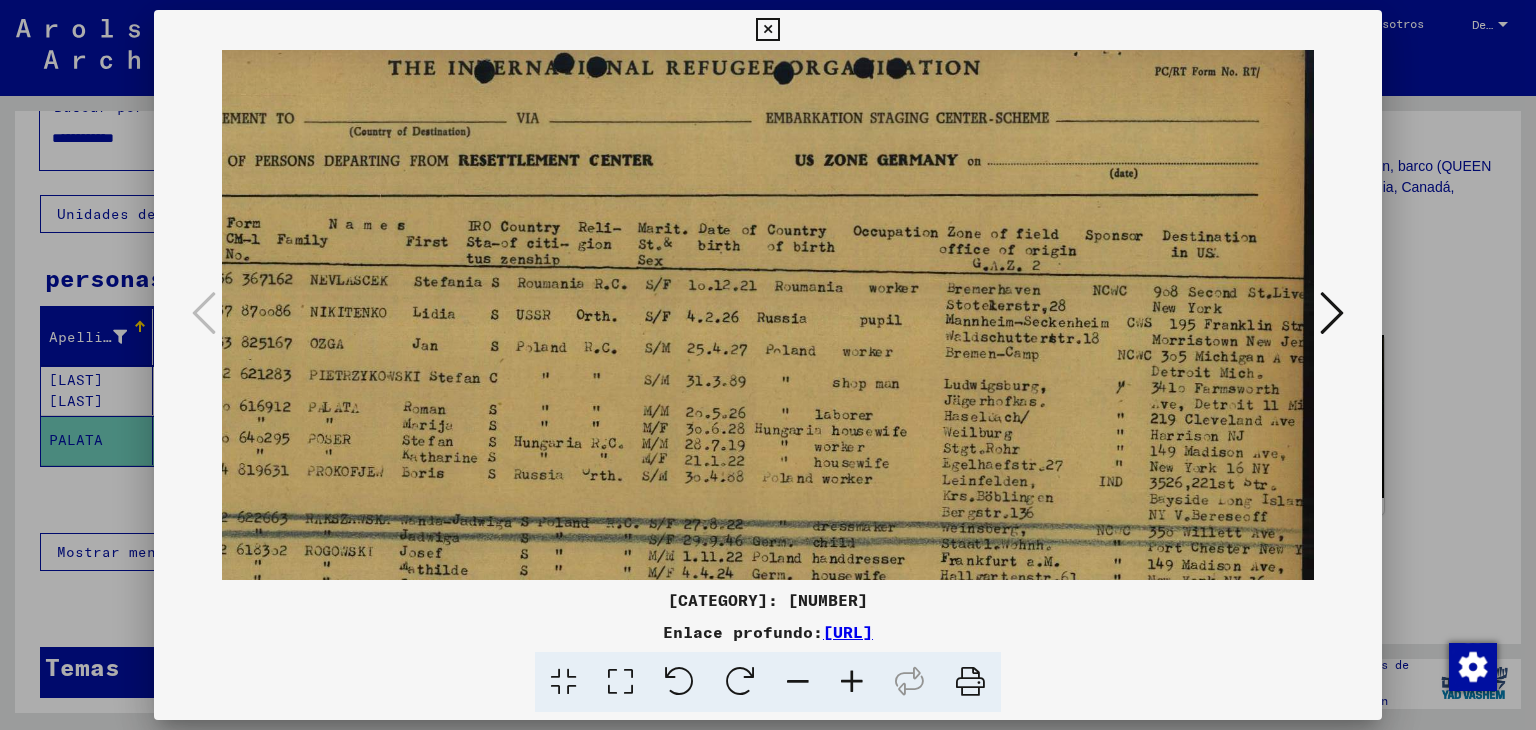 drag, startPoint x: 1259, startPoint y: 517, endPoint x: 1008, endPoint y: 490, distance: 252.44801 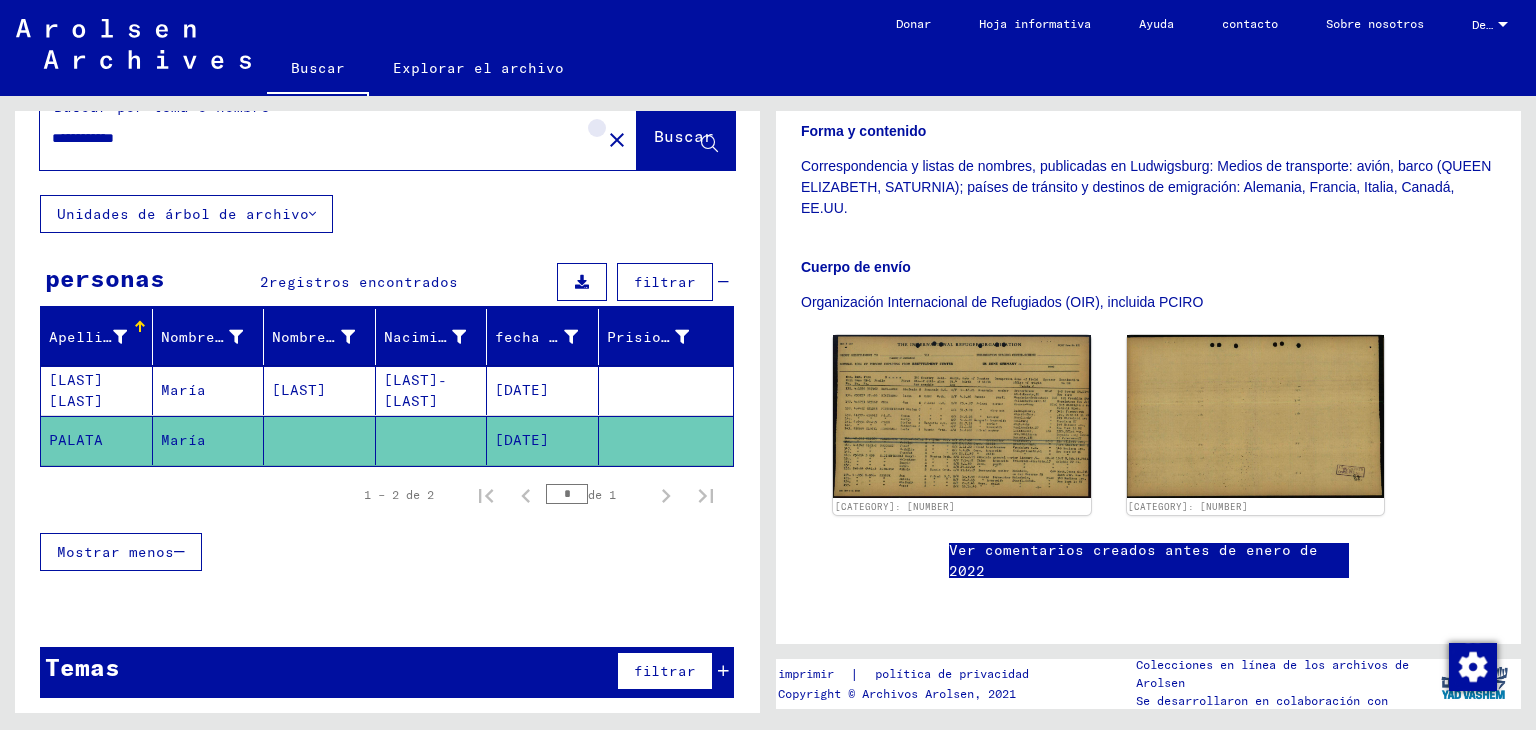 click on "close" 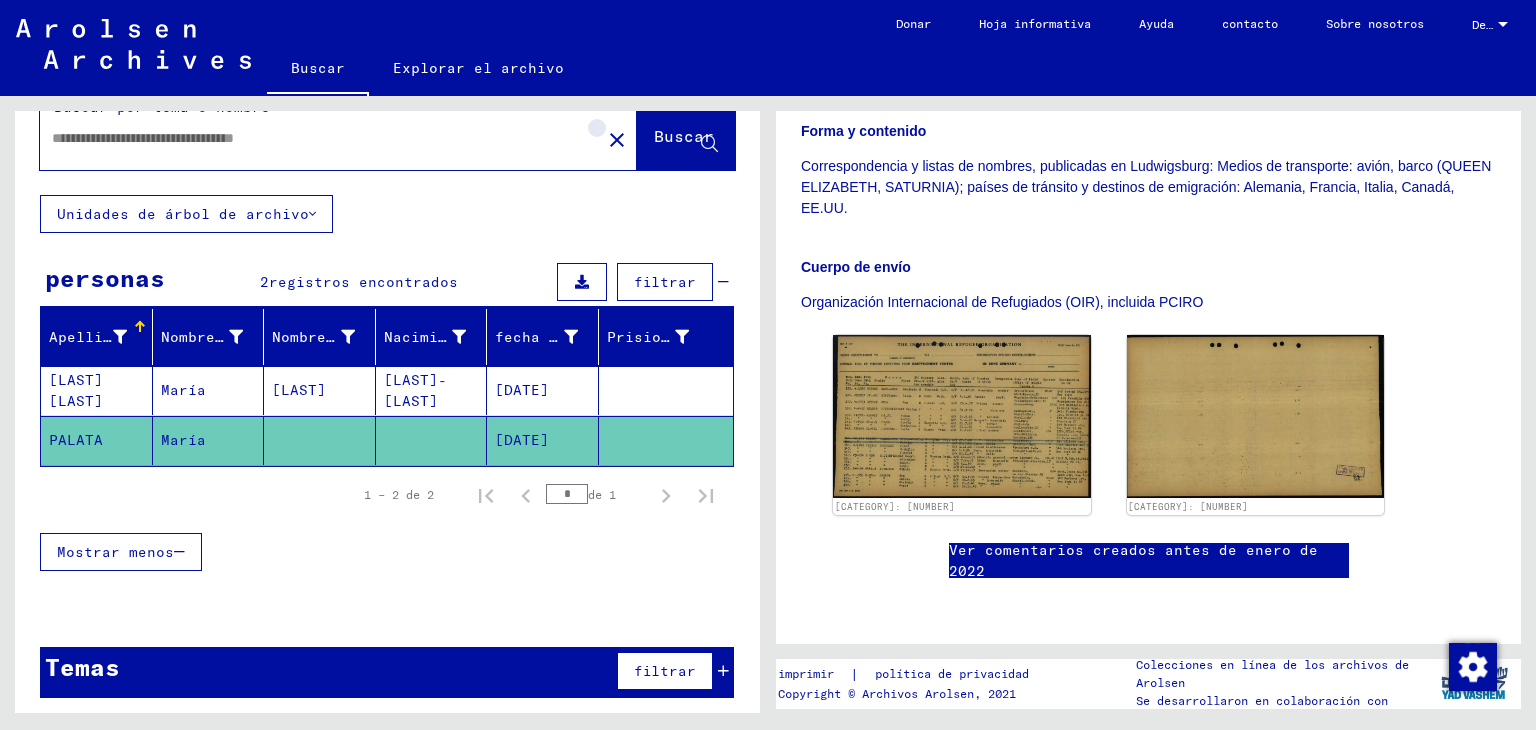 scroll, scrollTop: 0, scrollLeft: 0, axis: both 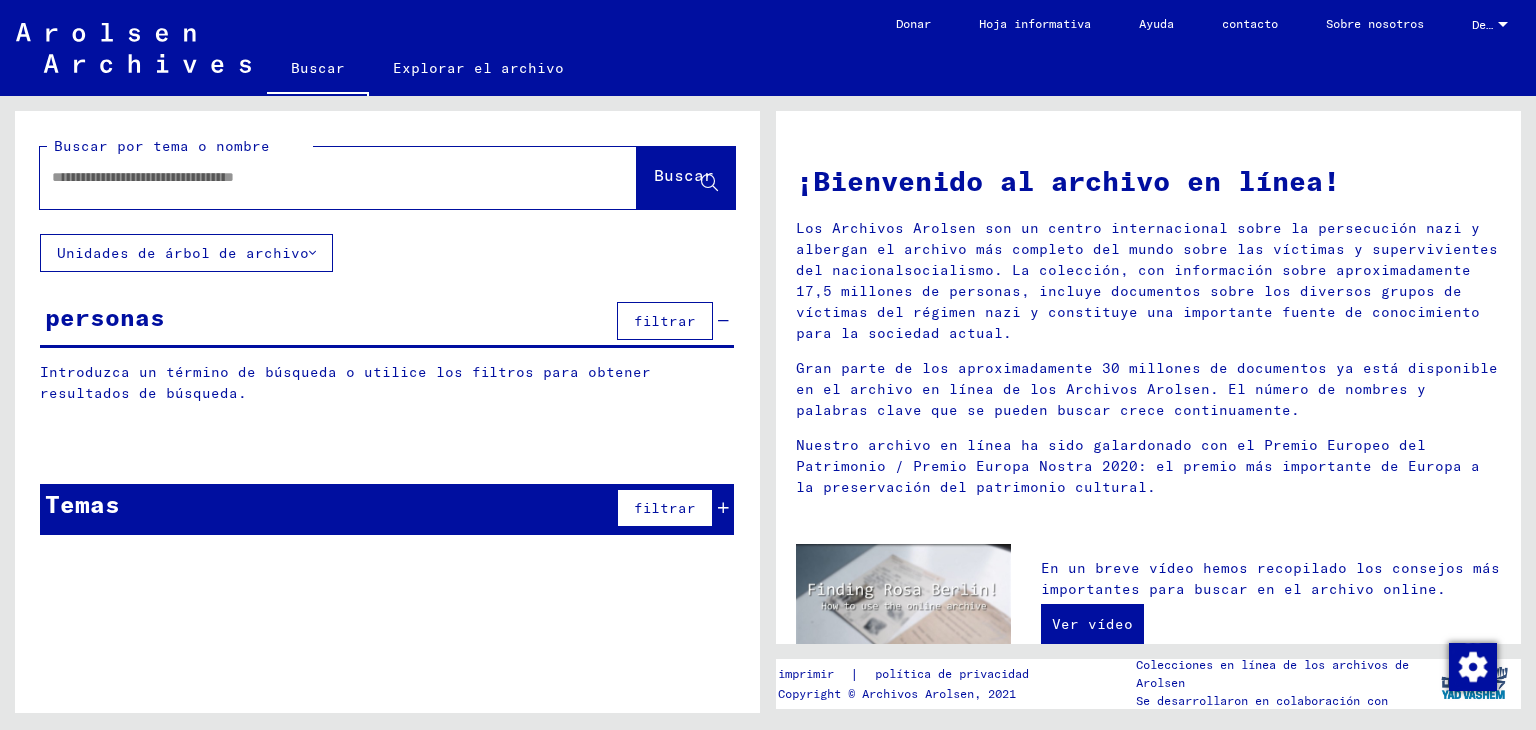 click at bounding box center (314, 177) 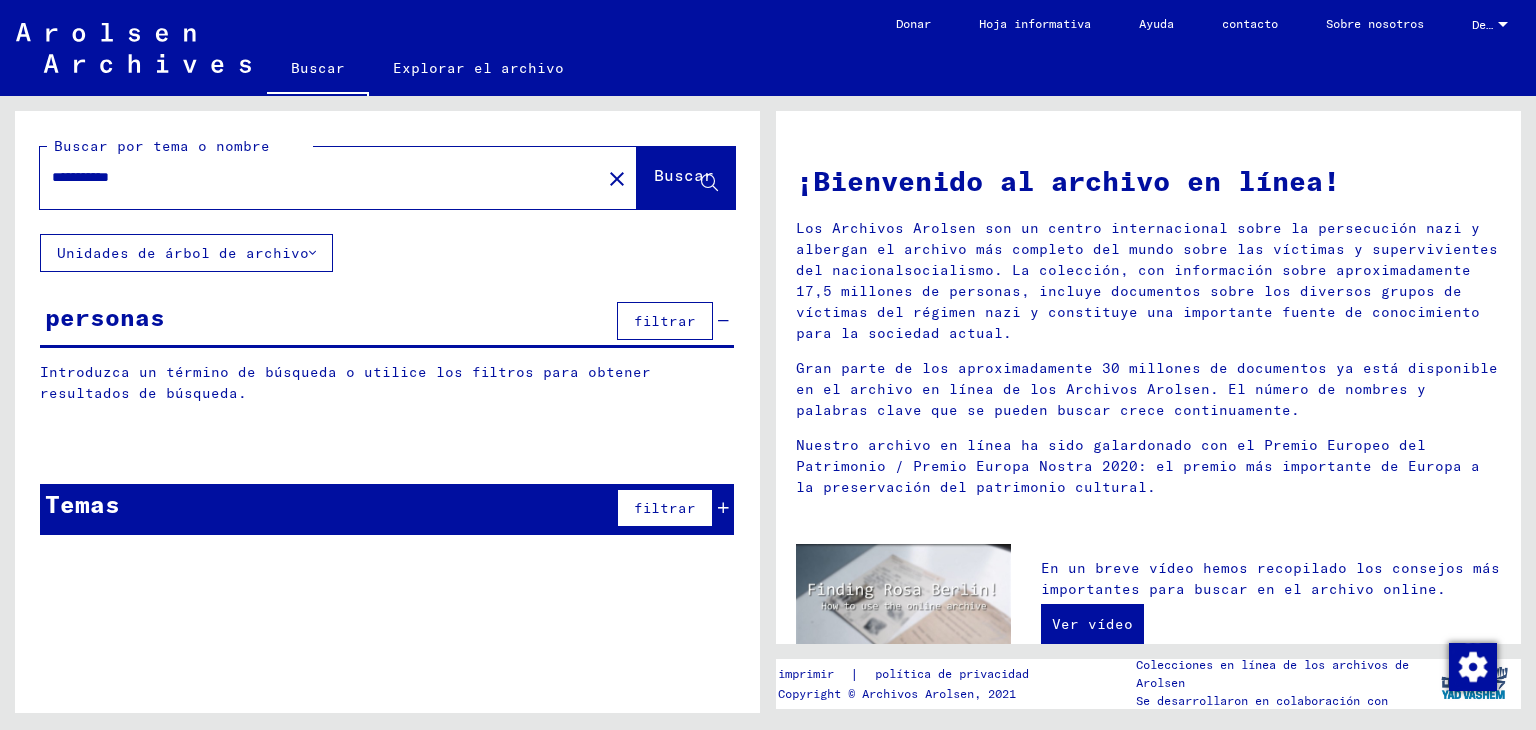 type on "**********" 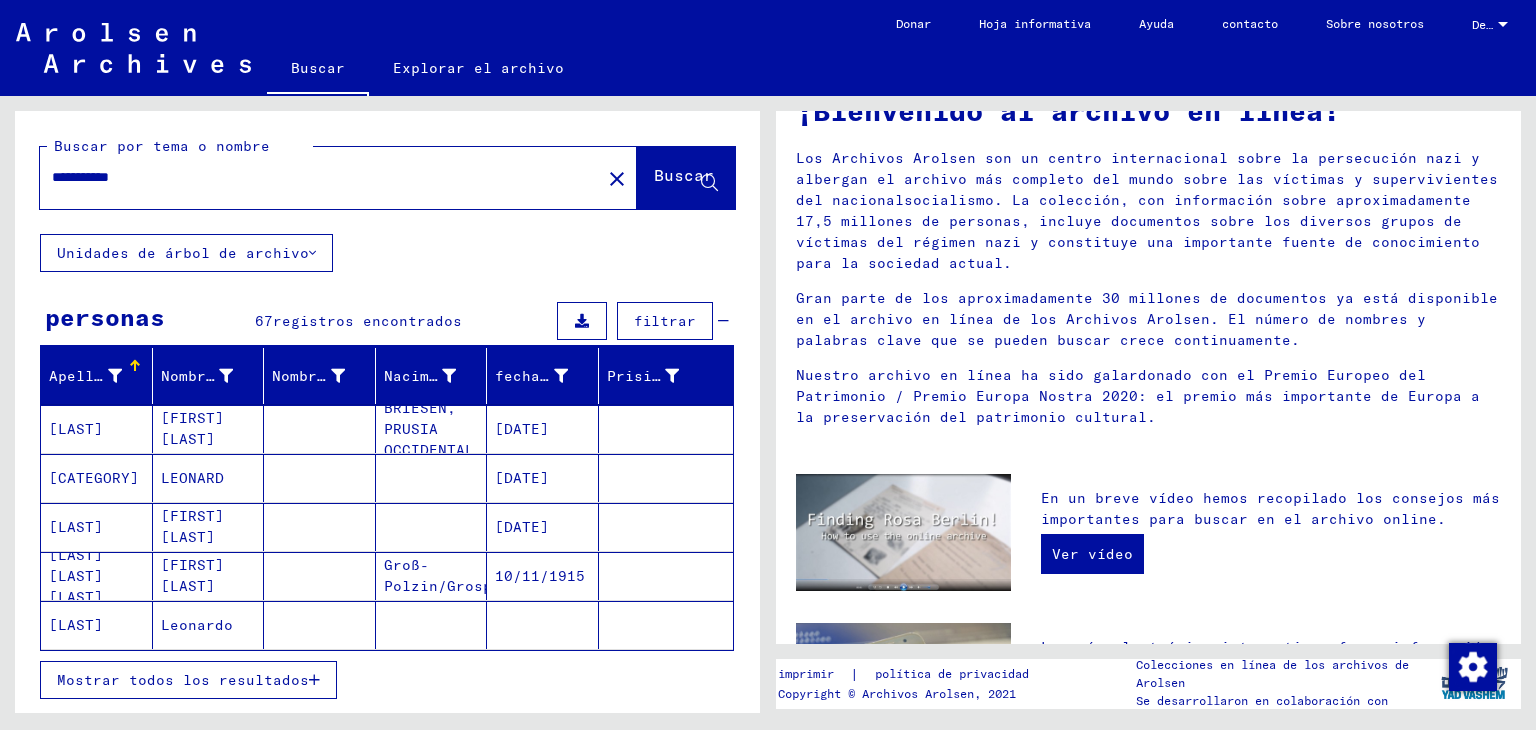 scroll, scrollTop: 100, scrollLeft: 0, axis: vertical 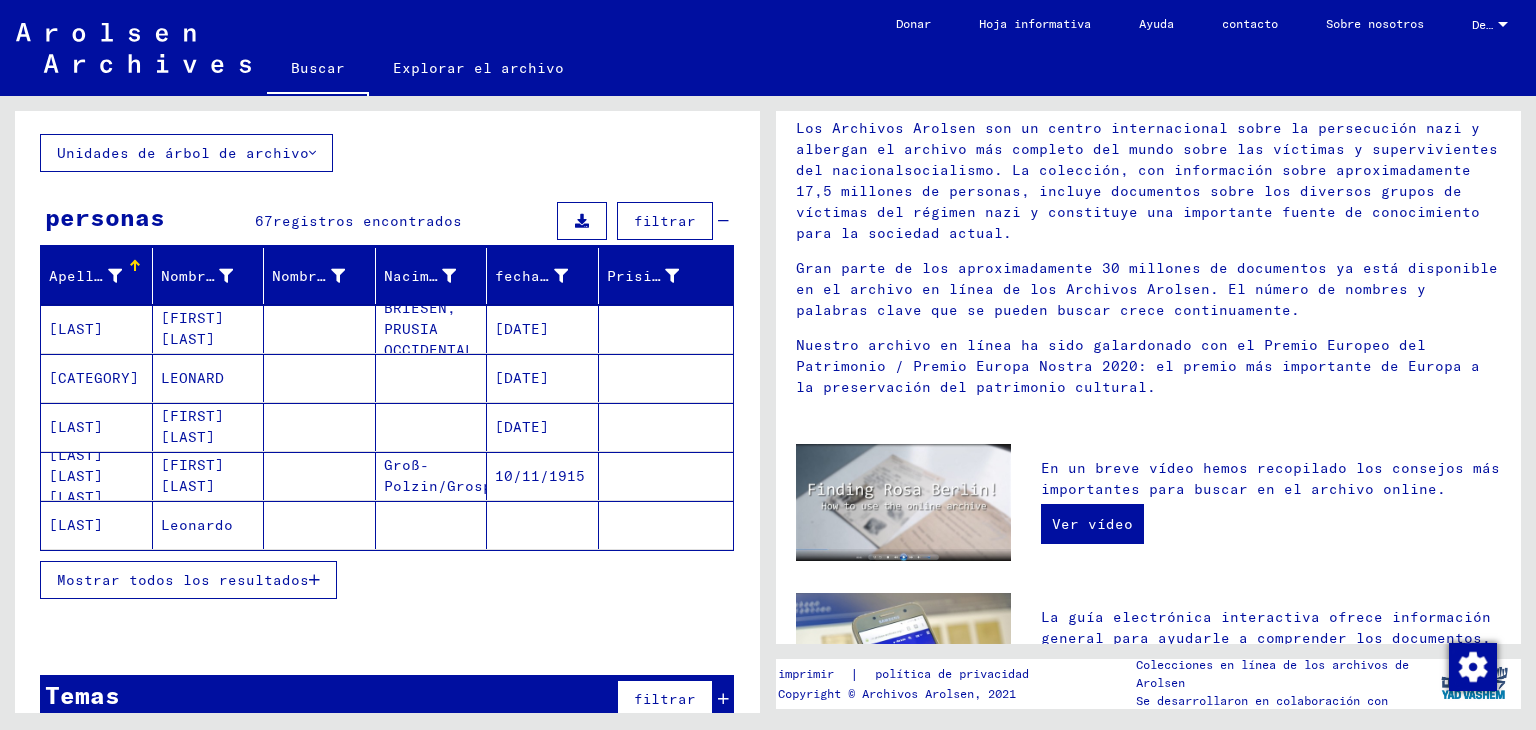 click on "Mostrar todos los resultados" at bounding box center (183, 580) 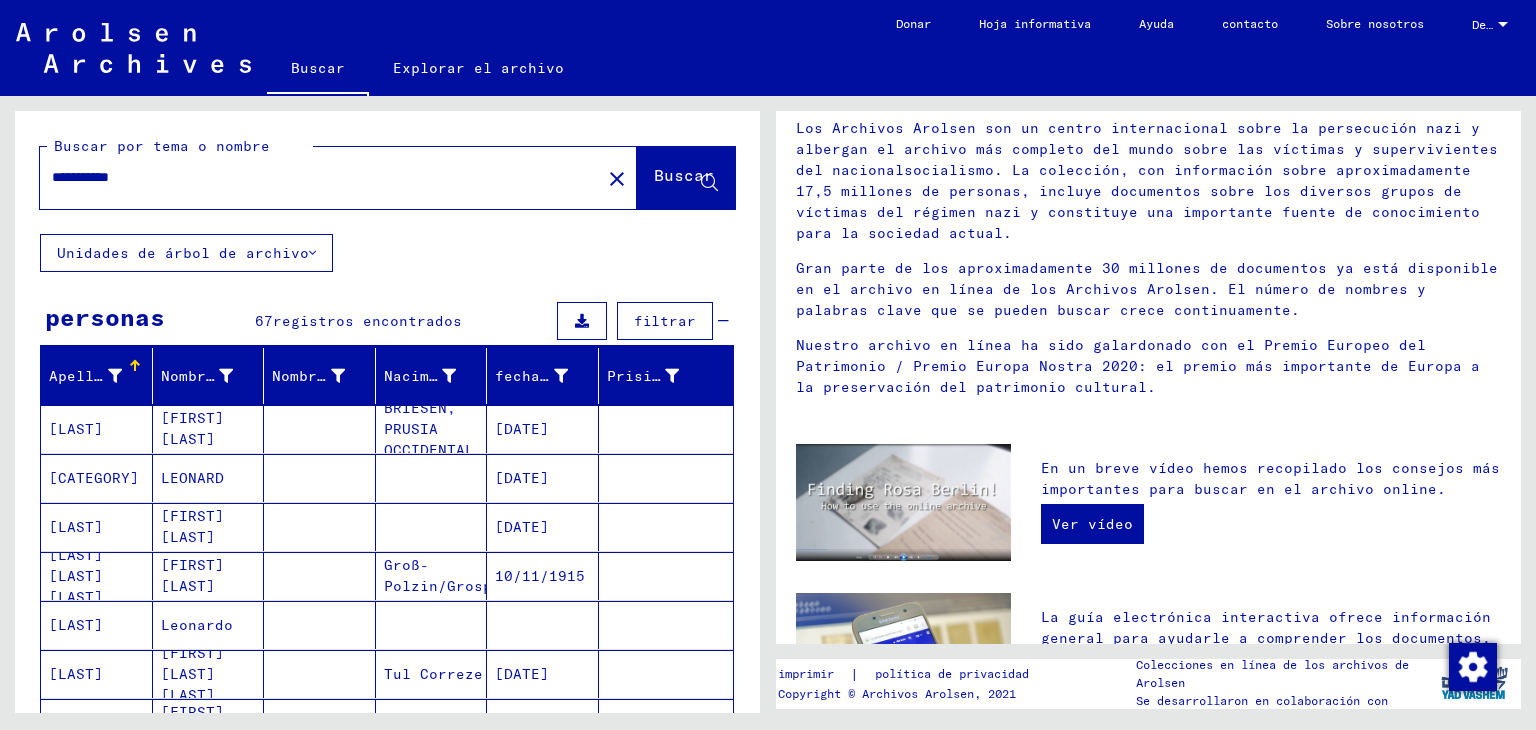 scroll, scrollTop: 0, scrollLeft: 0, axis: both 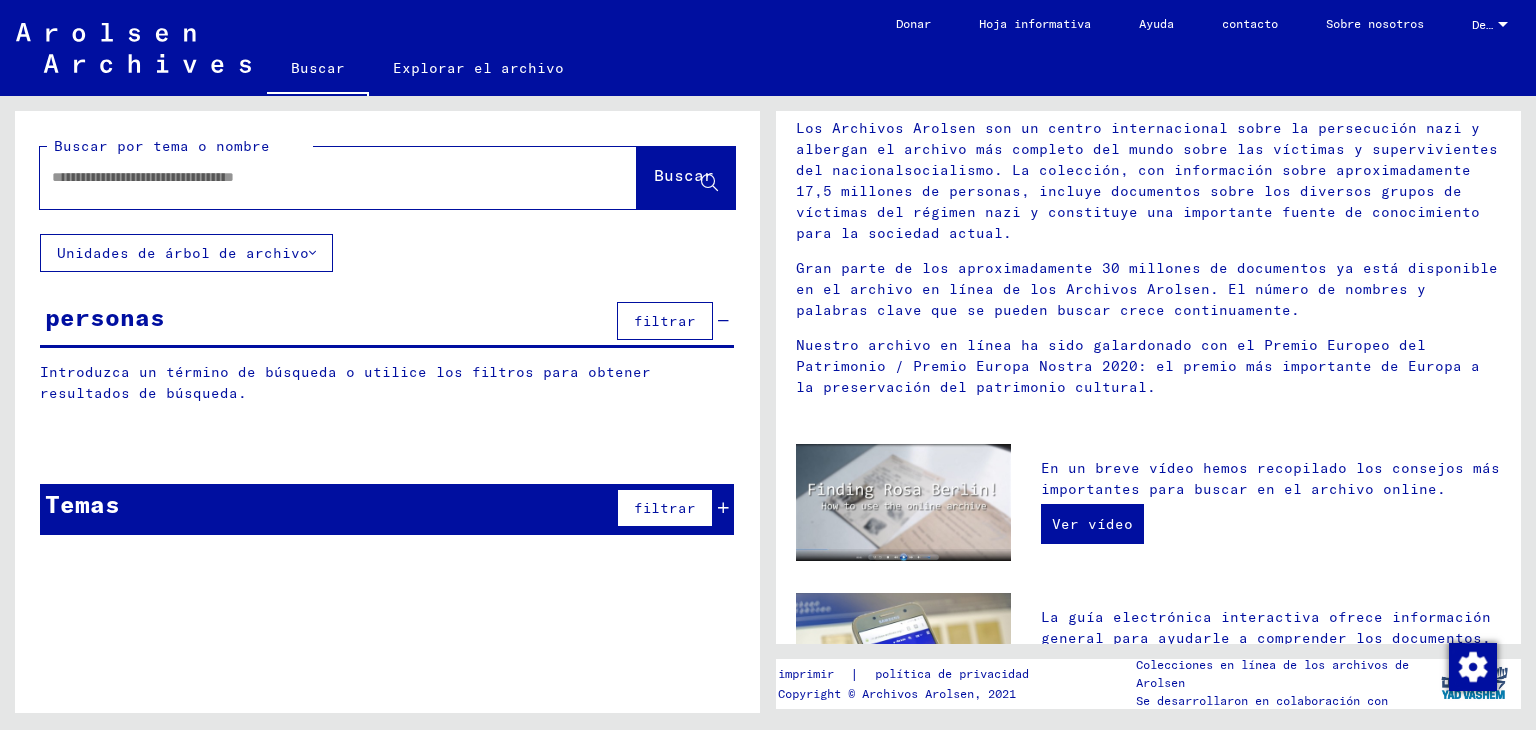 click at bounding box center [314, 177] 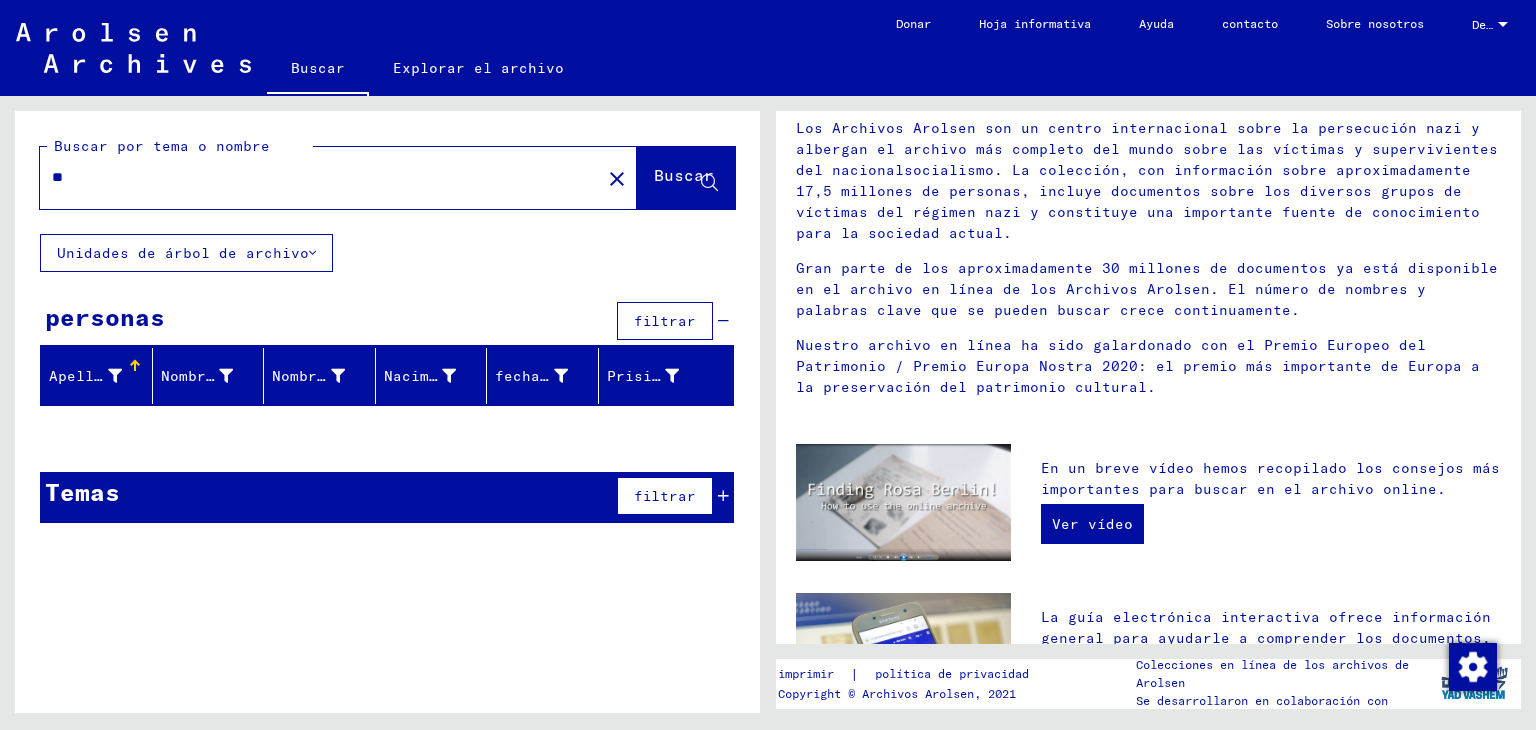 type on "*" 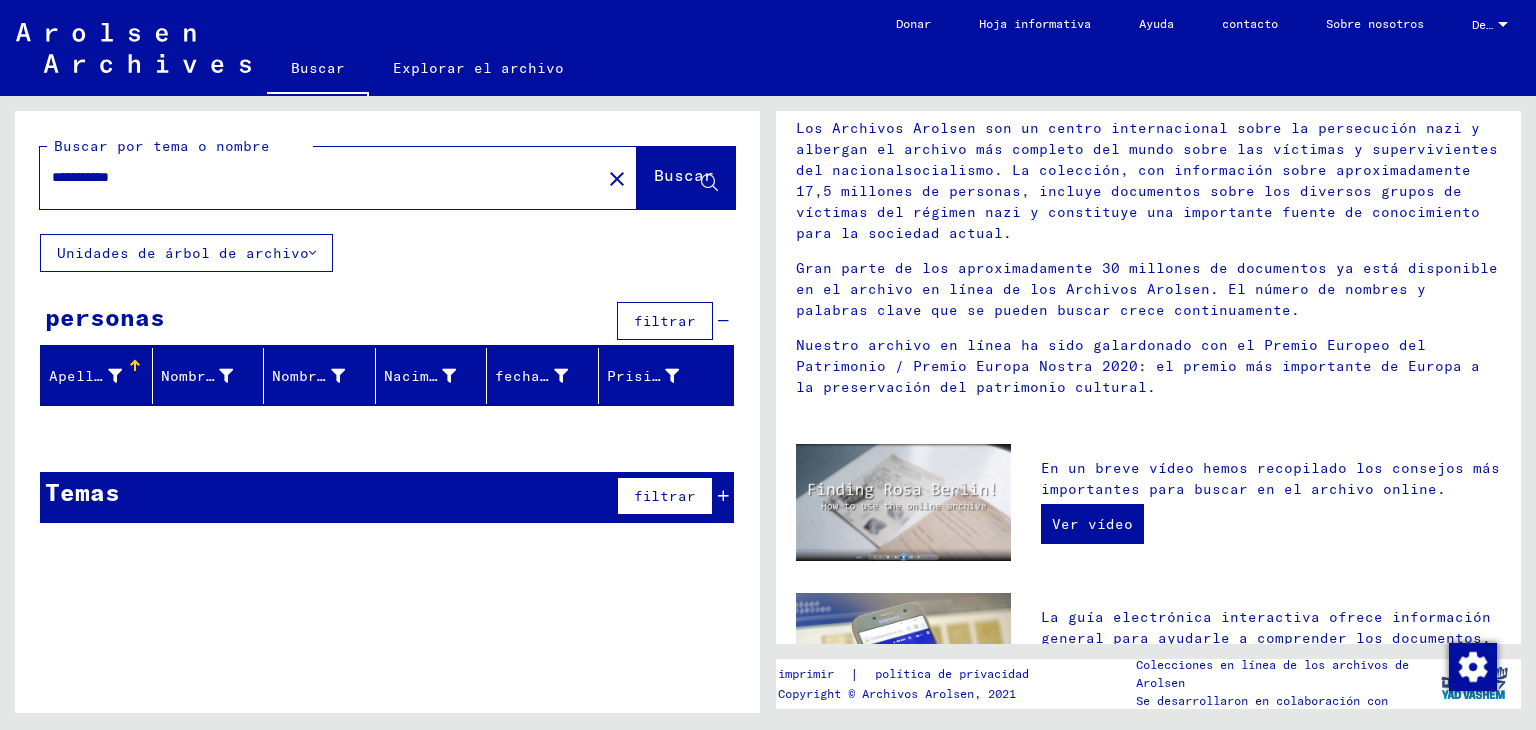 type on "**********" 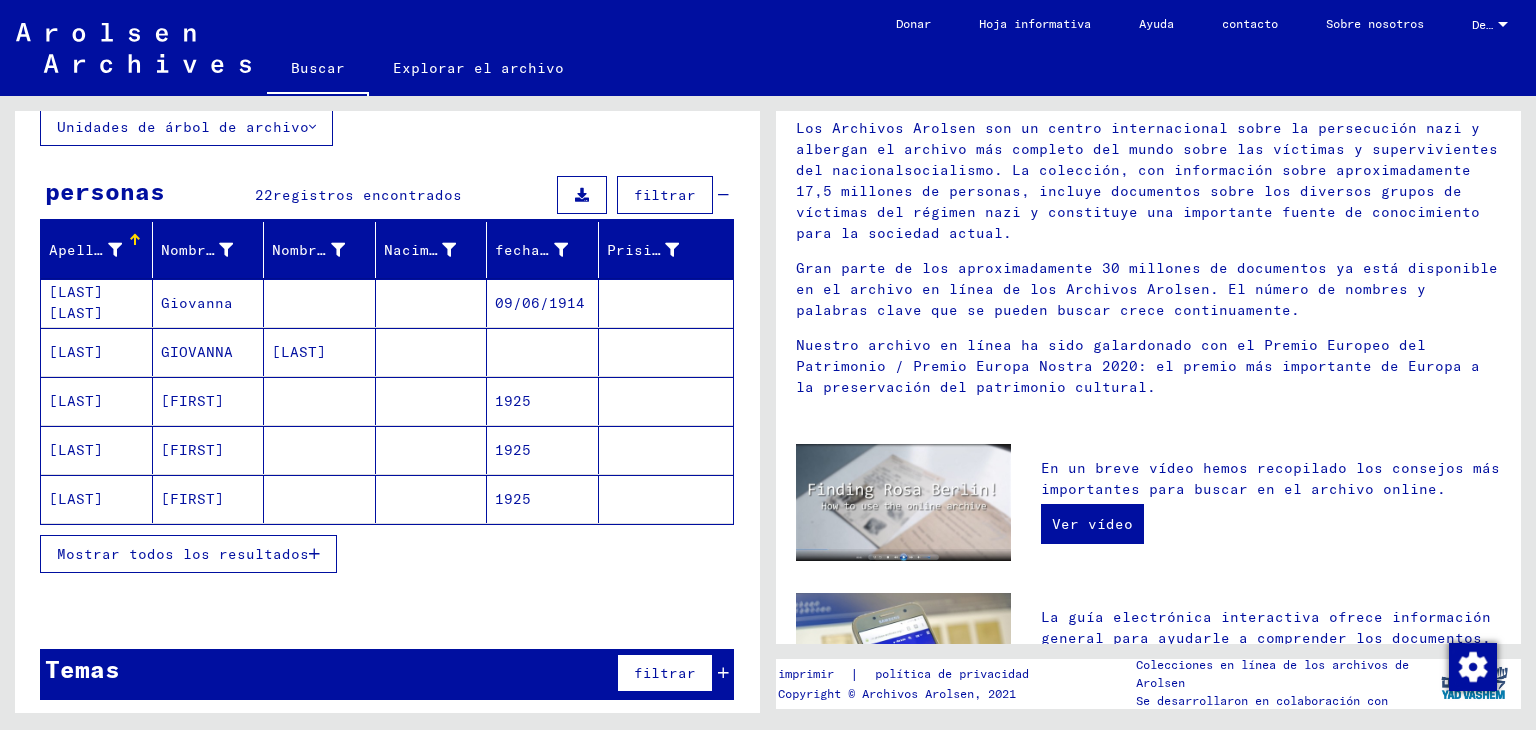 scroll, scrollTop: 129, scrollLeft: 0, axis: vertical 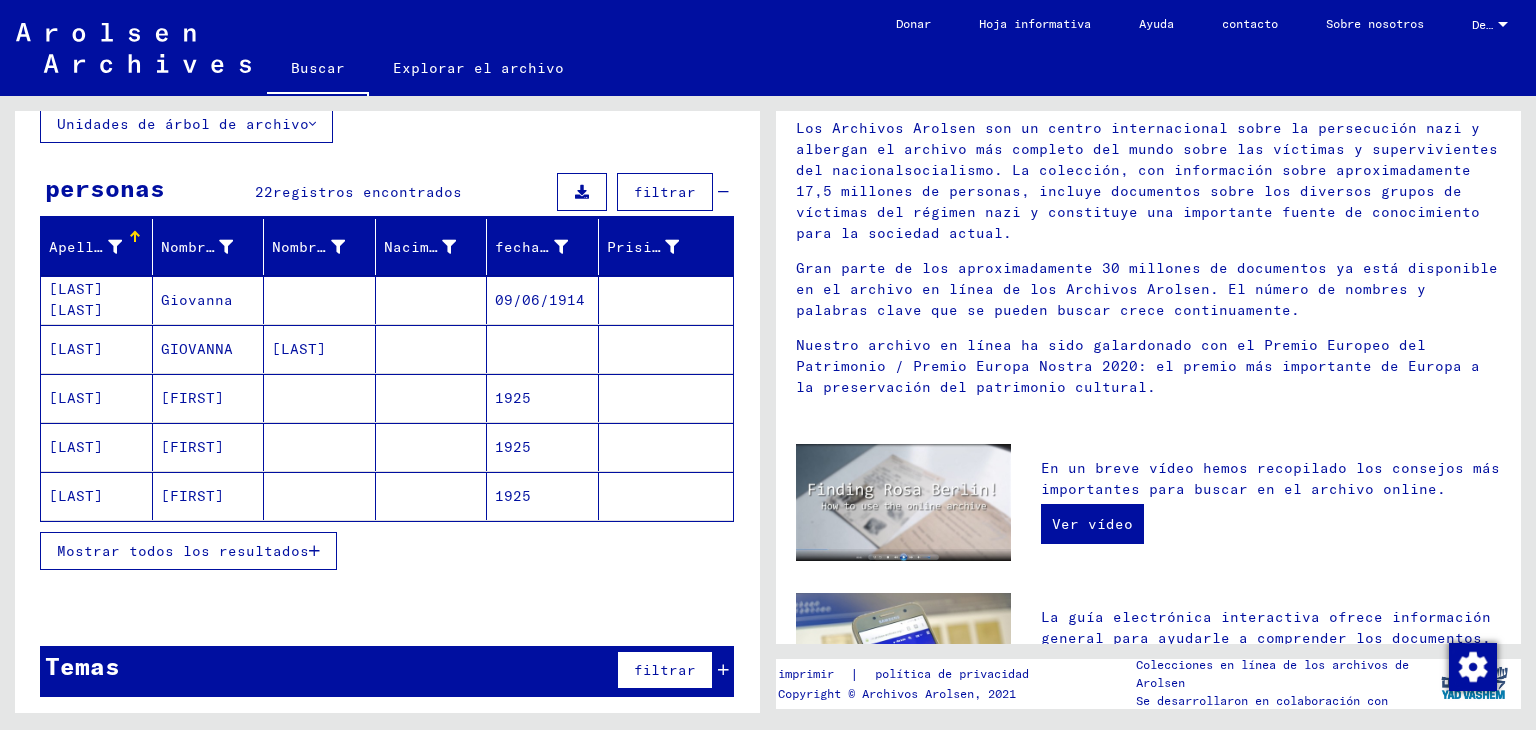 click on "Mostrar todos los resultados" at bounding box center (183, 551) 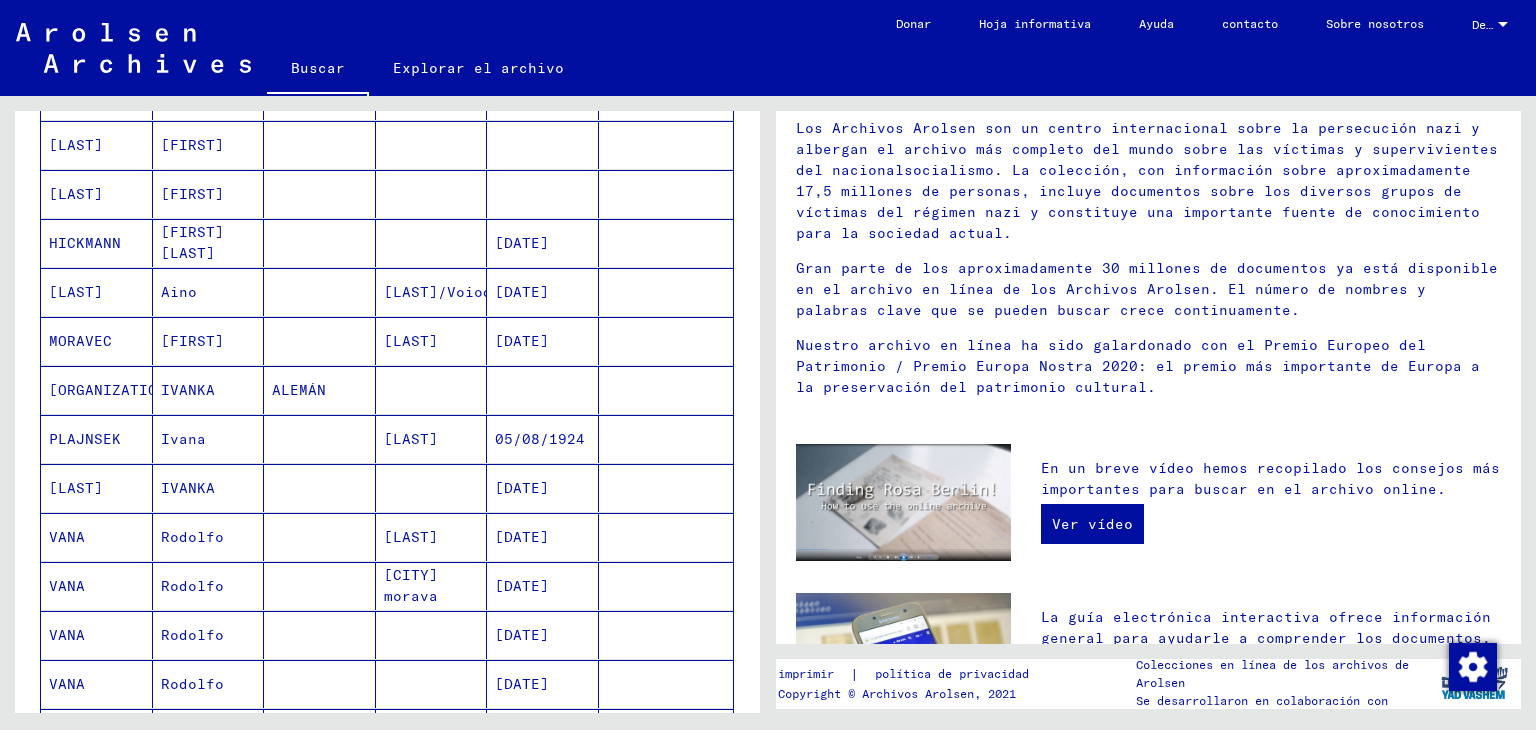 scroll, scrollTop: 929, scrollLeft: 0, axis: vertical 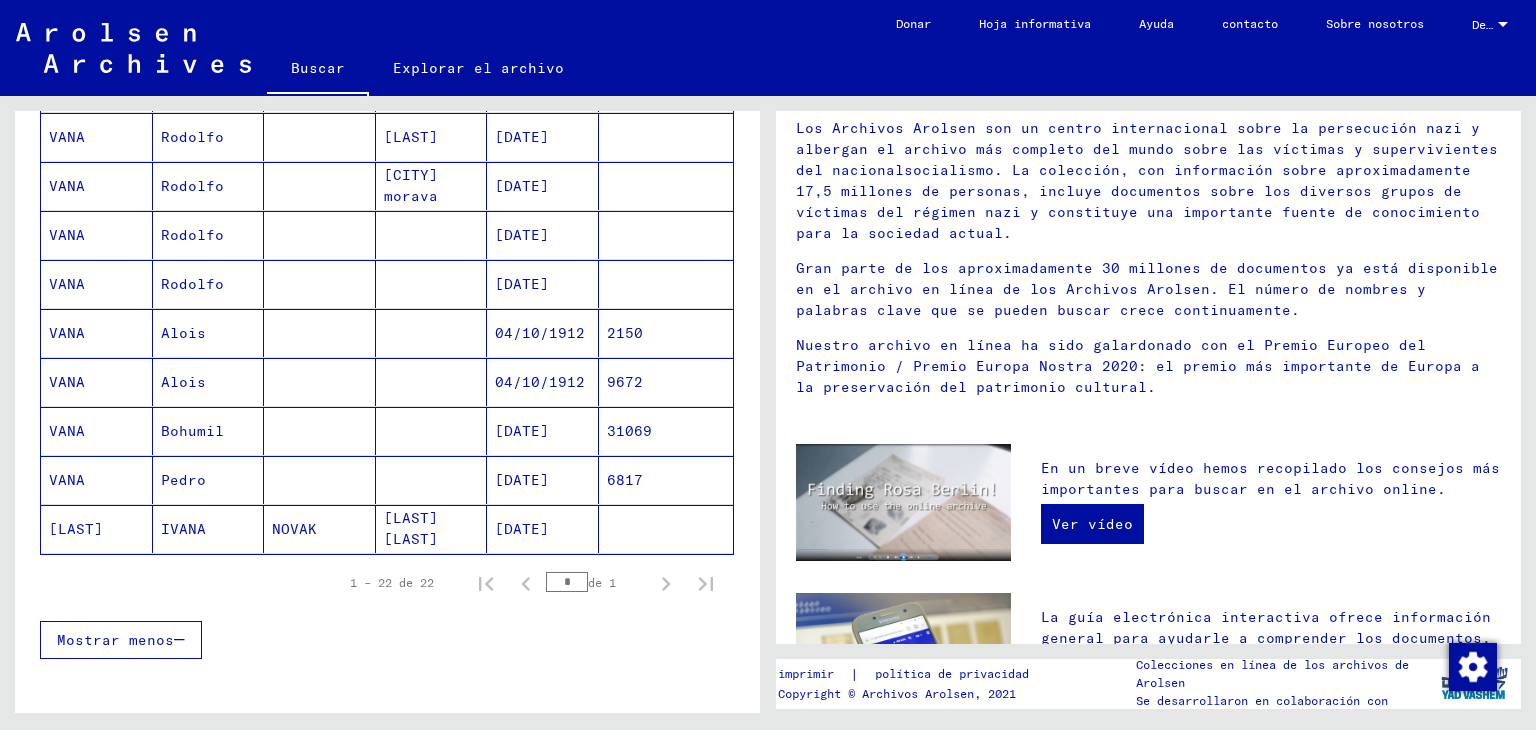 click on "Alois" at bounding box center [183, 382] 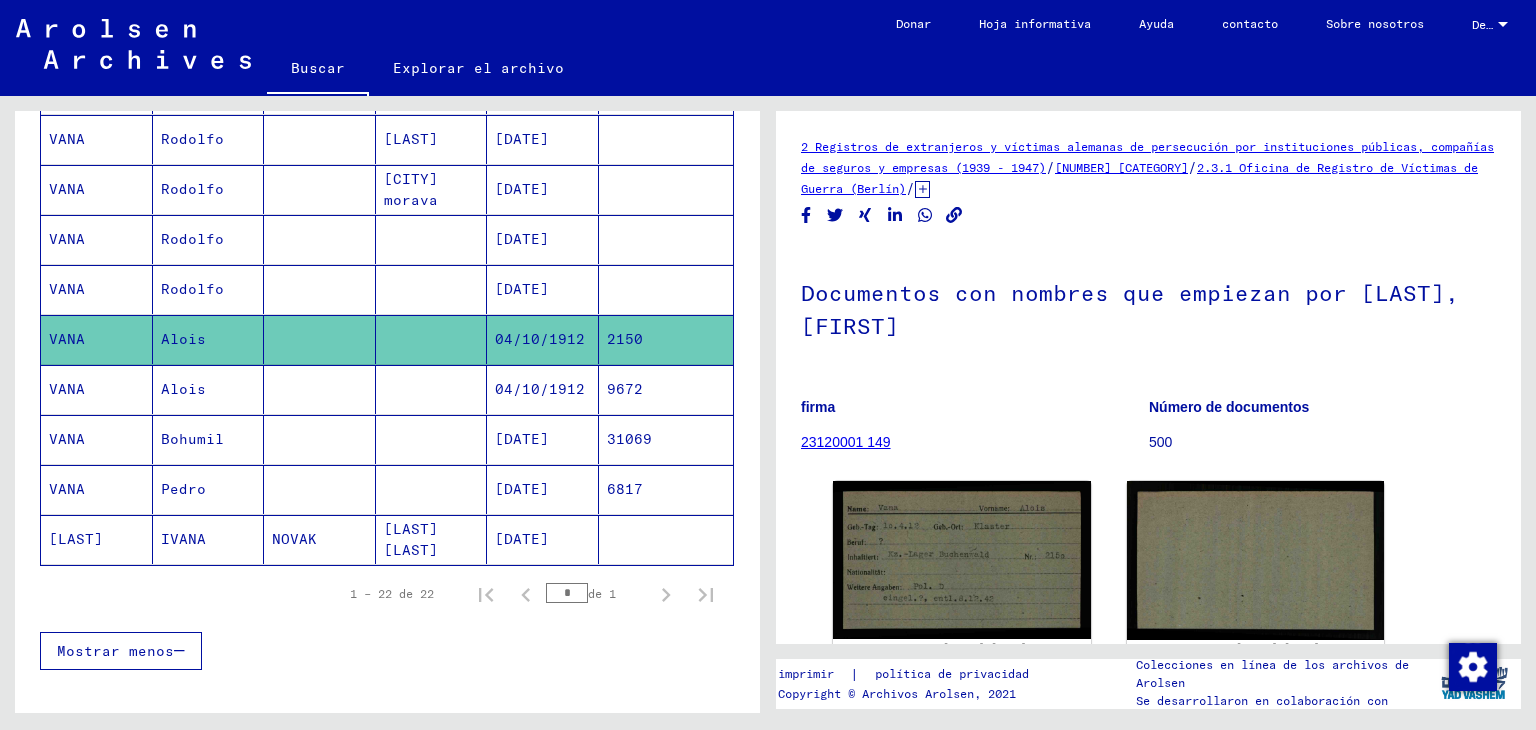 scroll, scrollTop: 0, scrollLeft: 0, axis: both 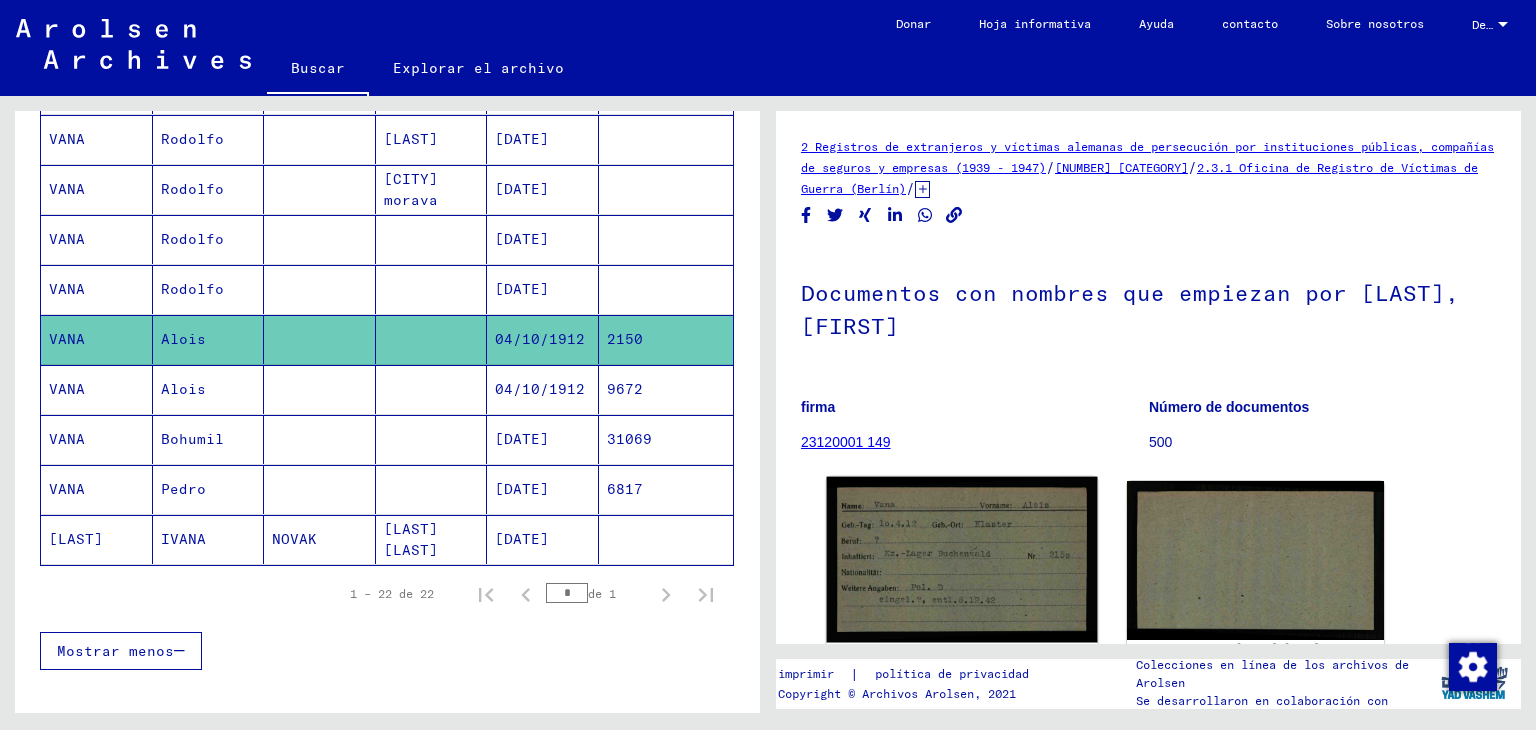 click 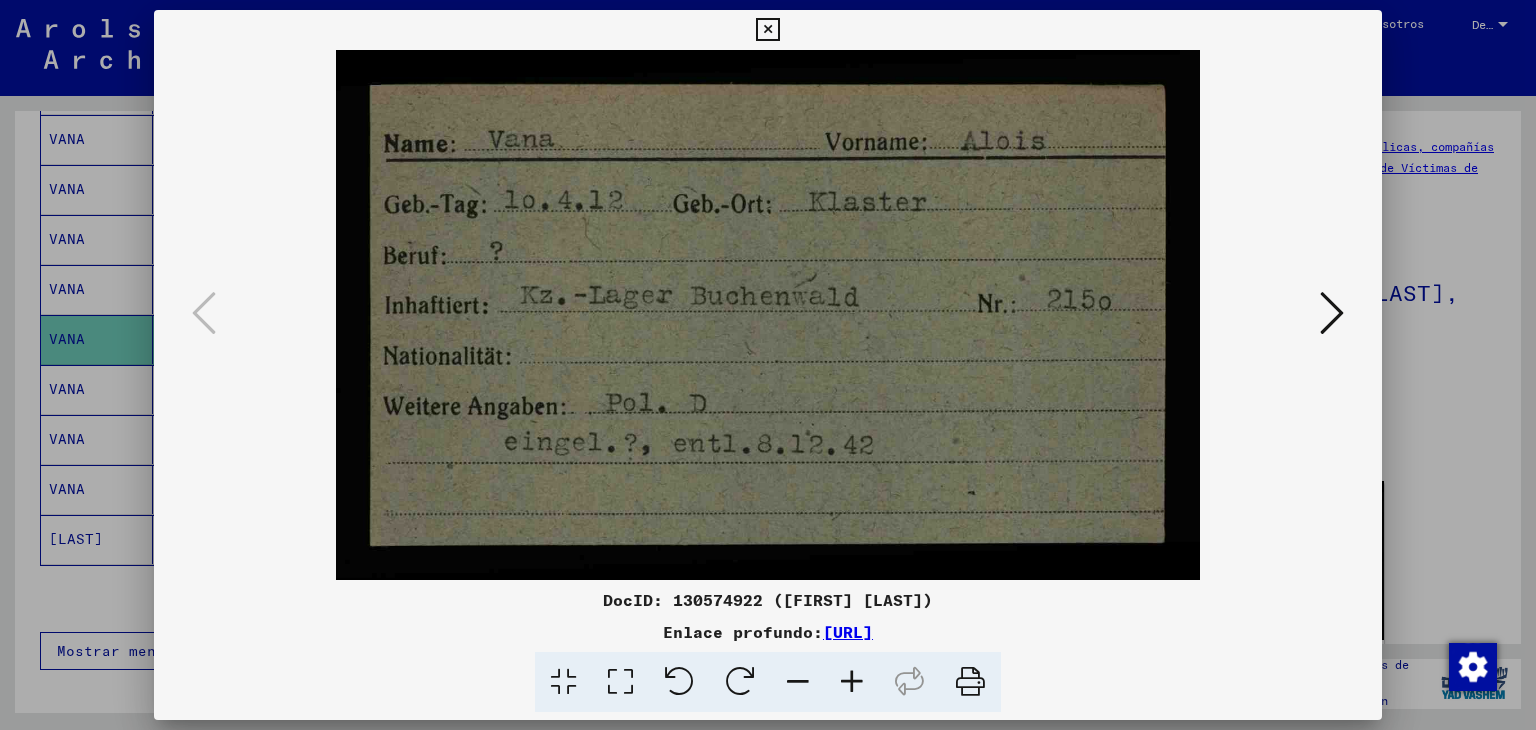 click at bounding box center (1332, 313) 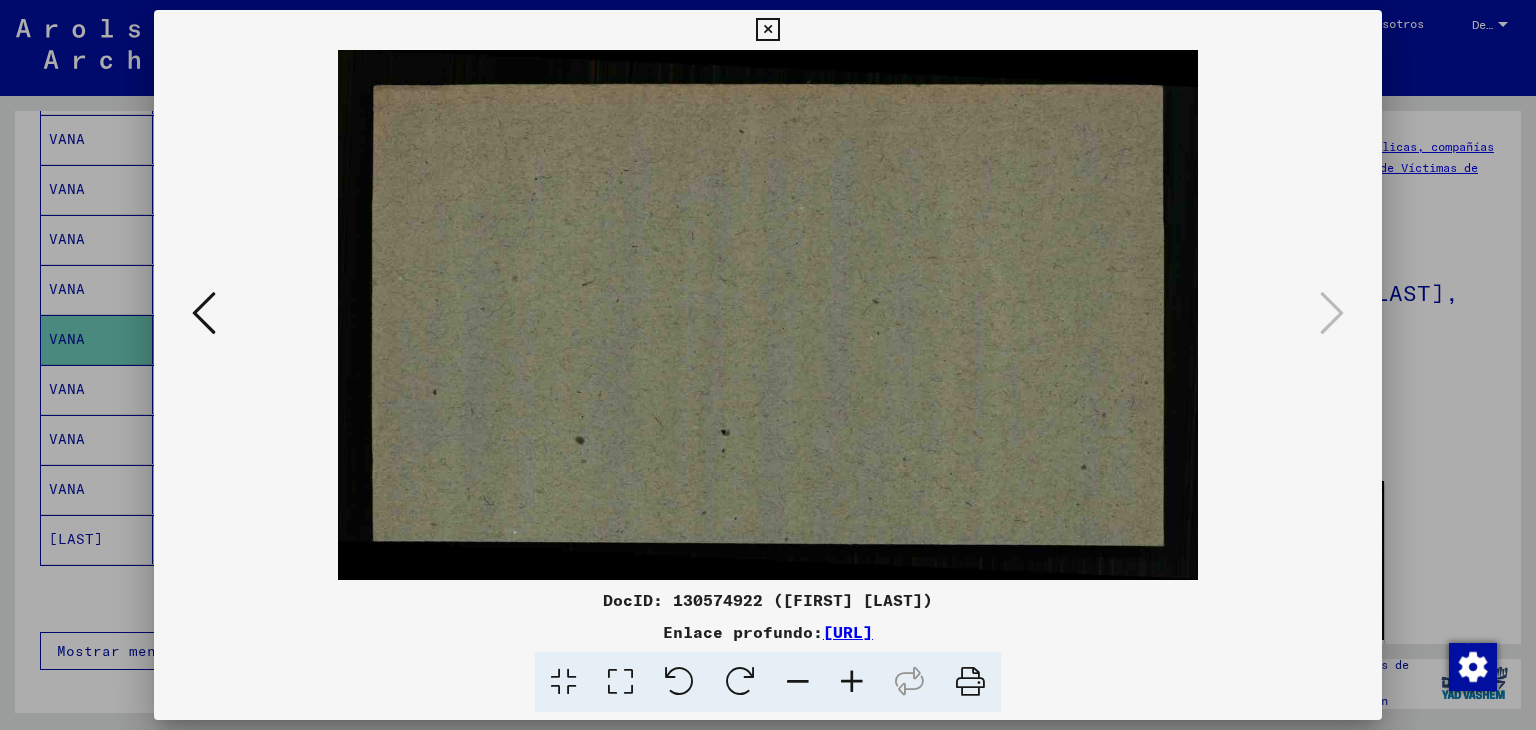 click at bounding box center [767, 30] 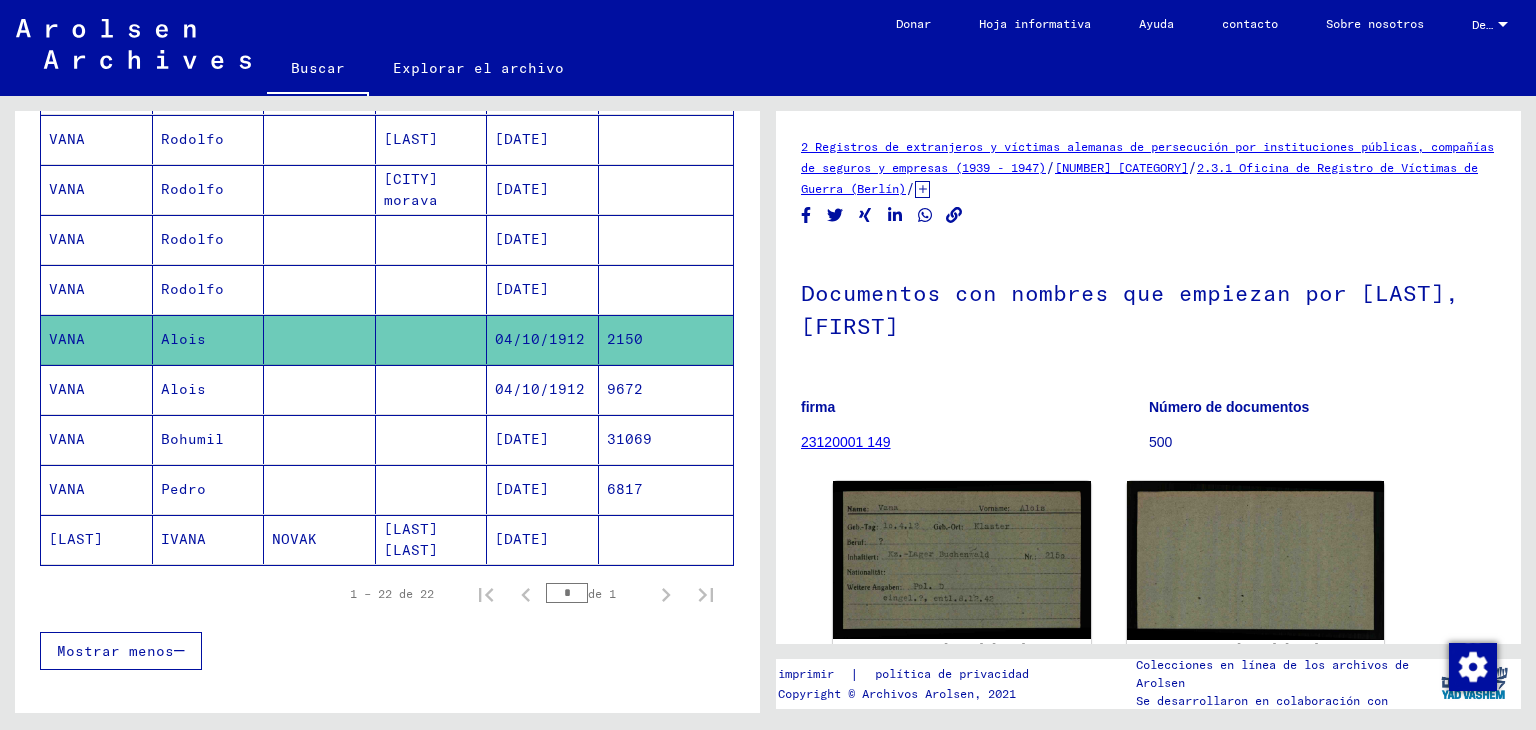 click on "Buscar" 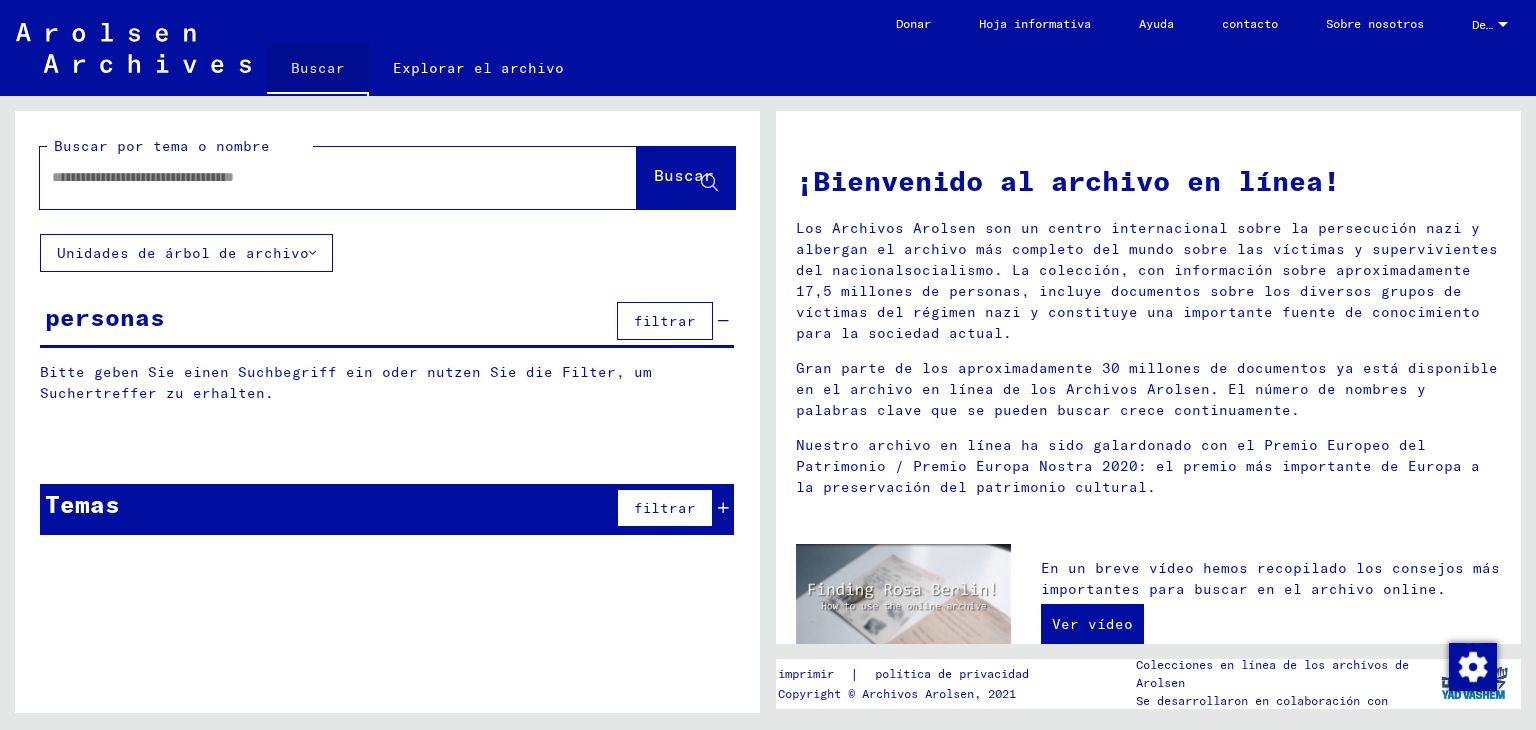 scroll, scrollTop: 0, scrollLeft: 0, axis: both 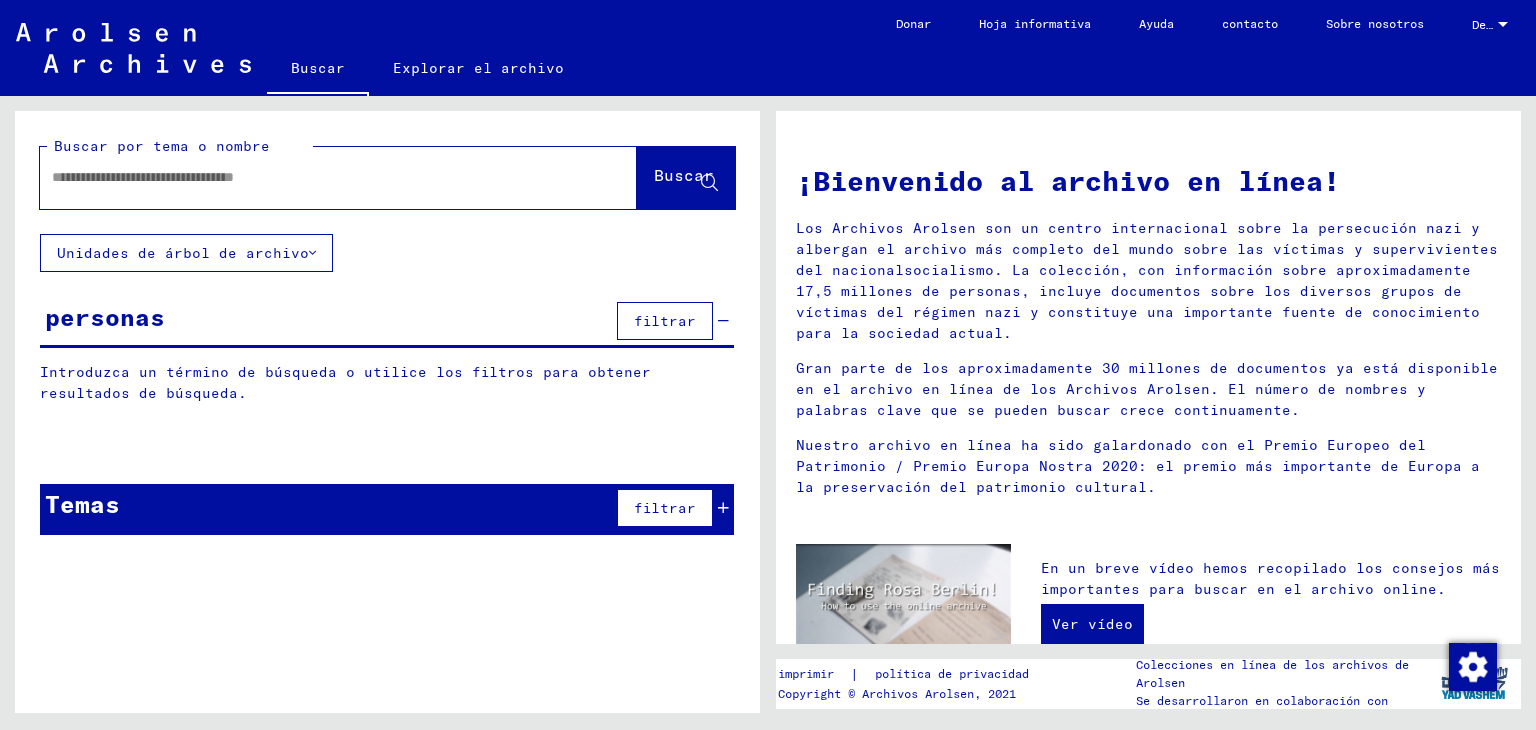 click at bounding box center [314, 177] 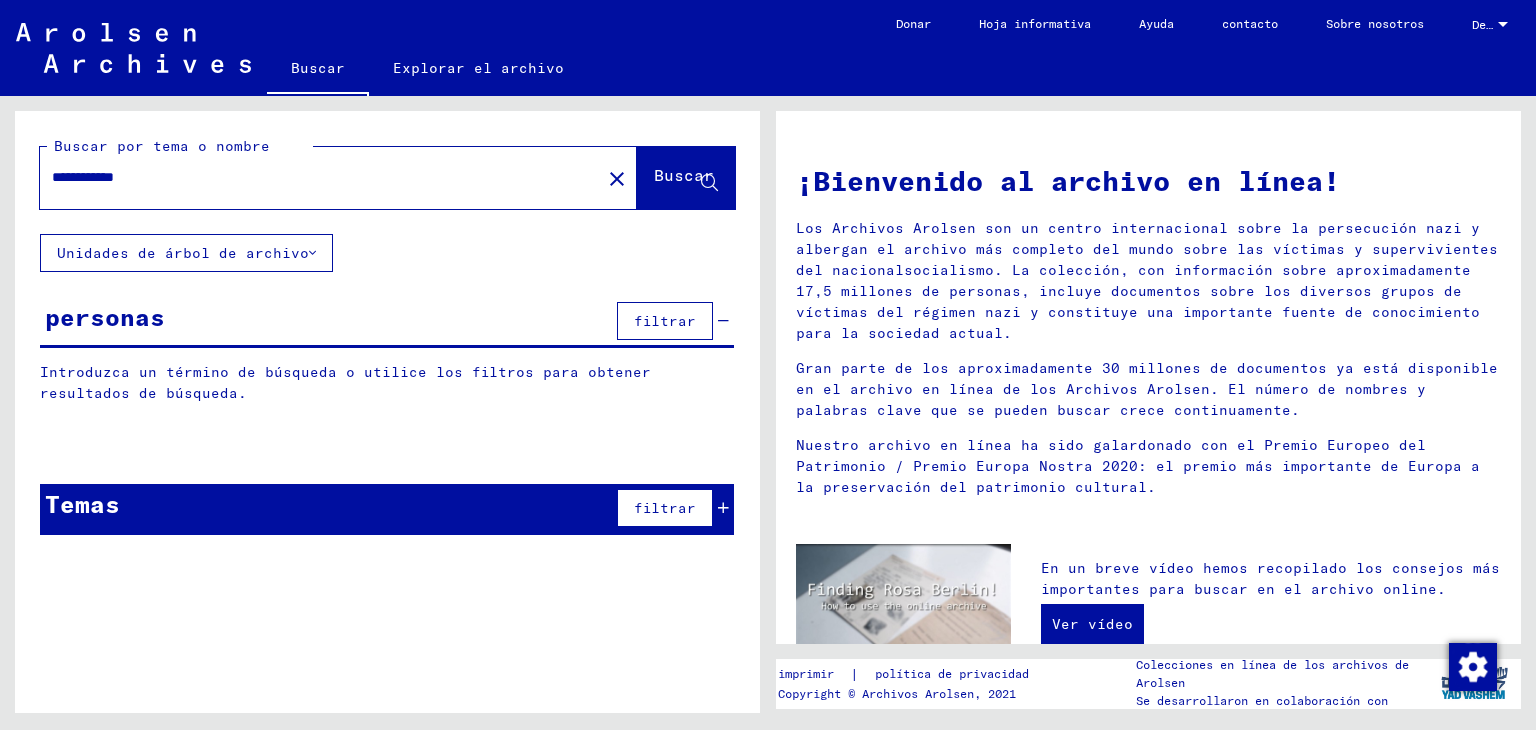 type on "**********" 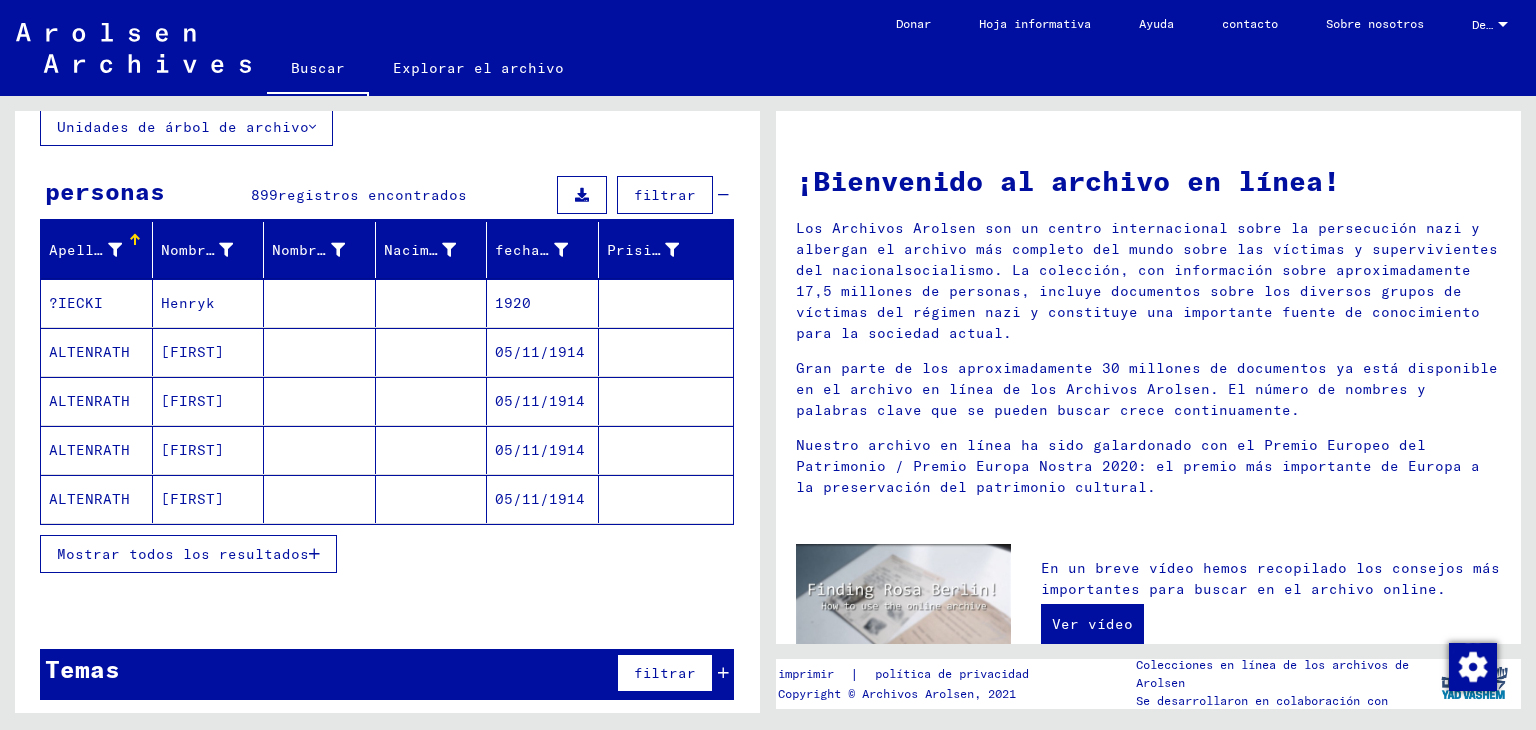 scroll, scrollTop: 129, scrollLeft: 0, axis: vertical 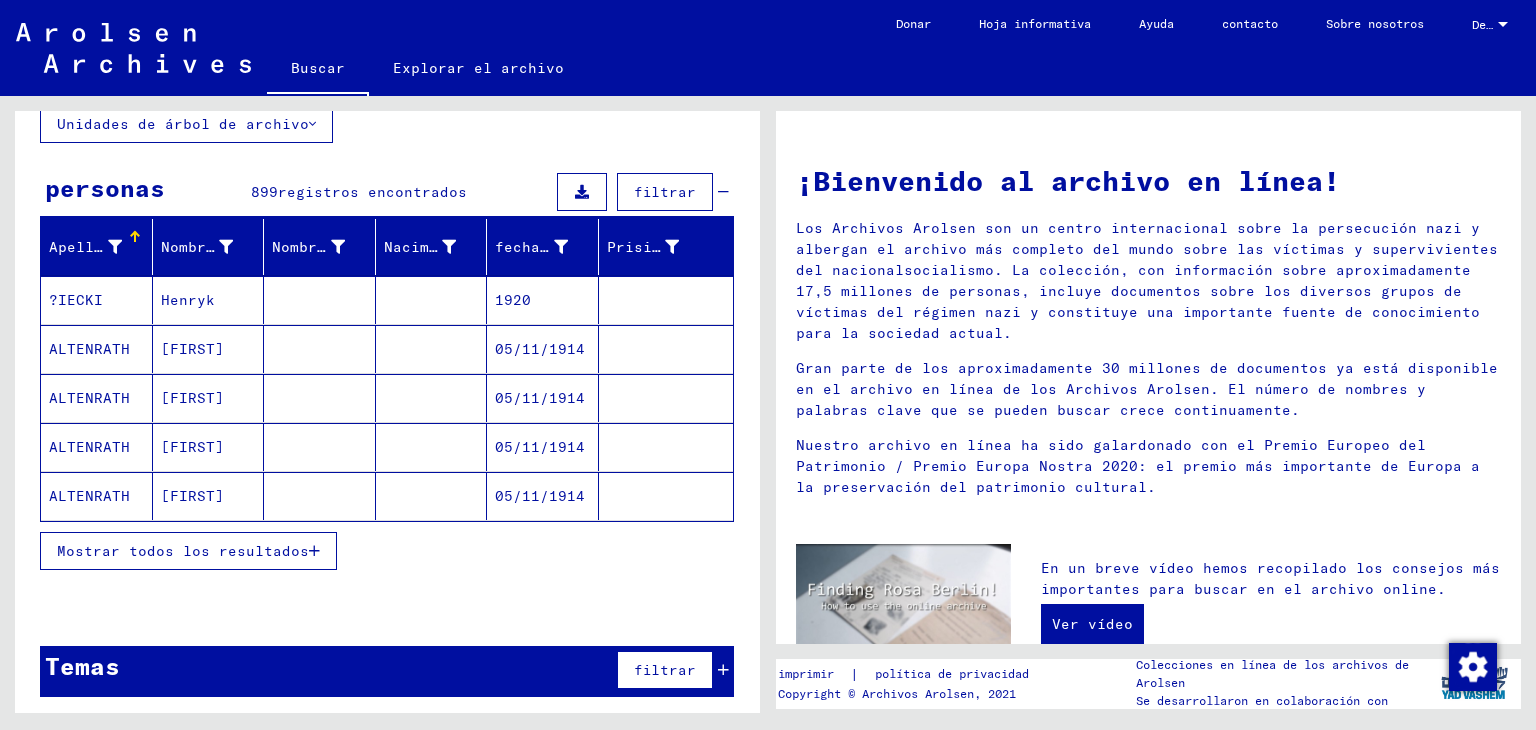 click on "Mostrar todos los resultados" at bounding box center (183, 551) 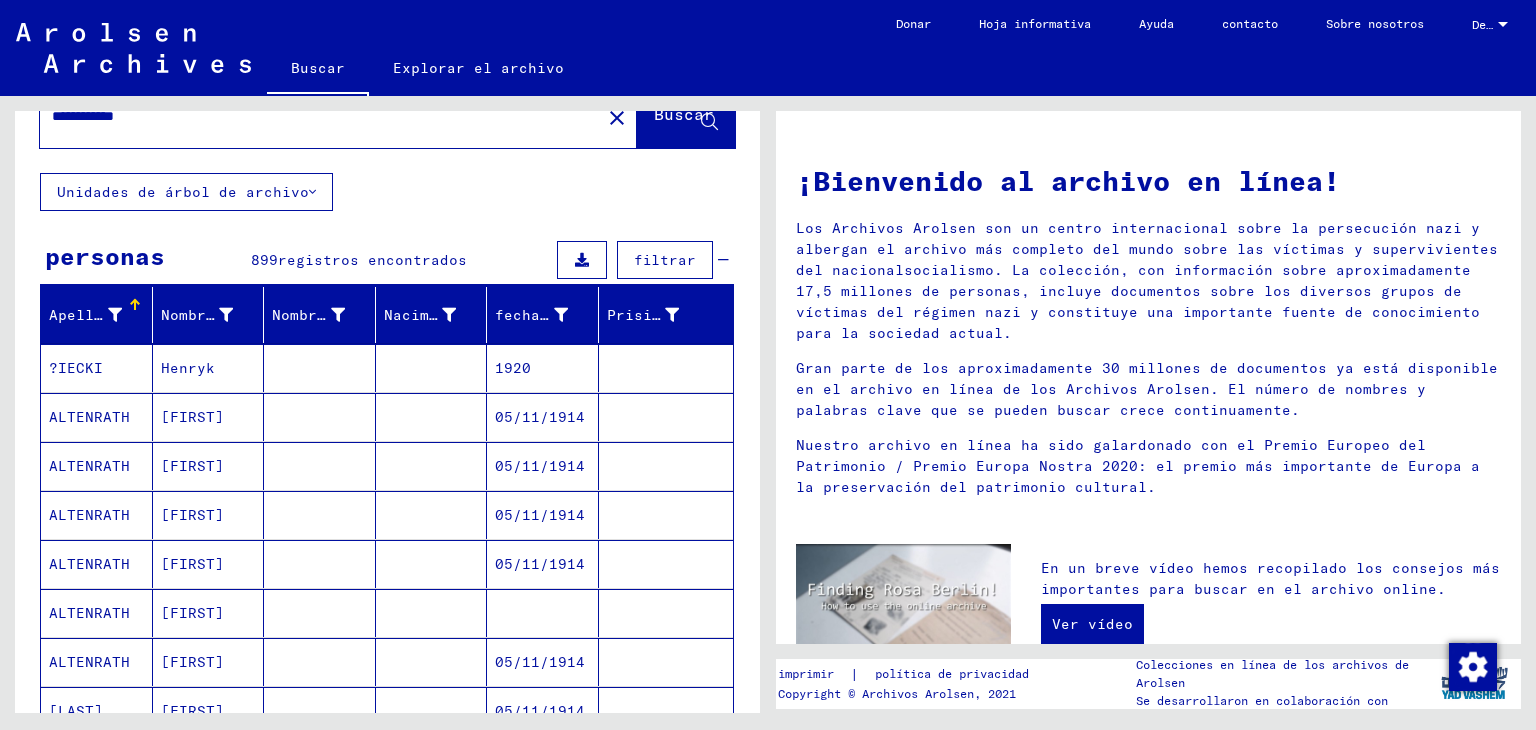 scroll, scrollTop: 0, scrollLeft: 0, axis: both 